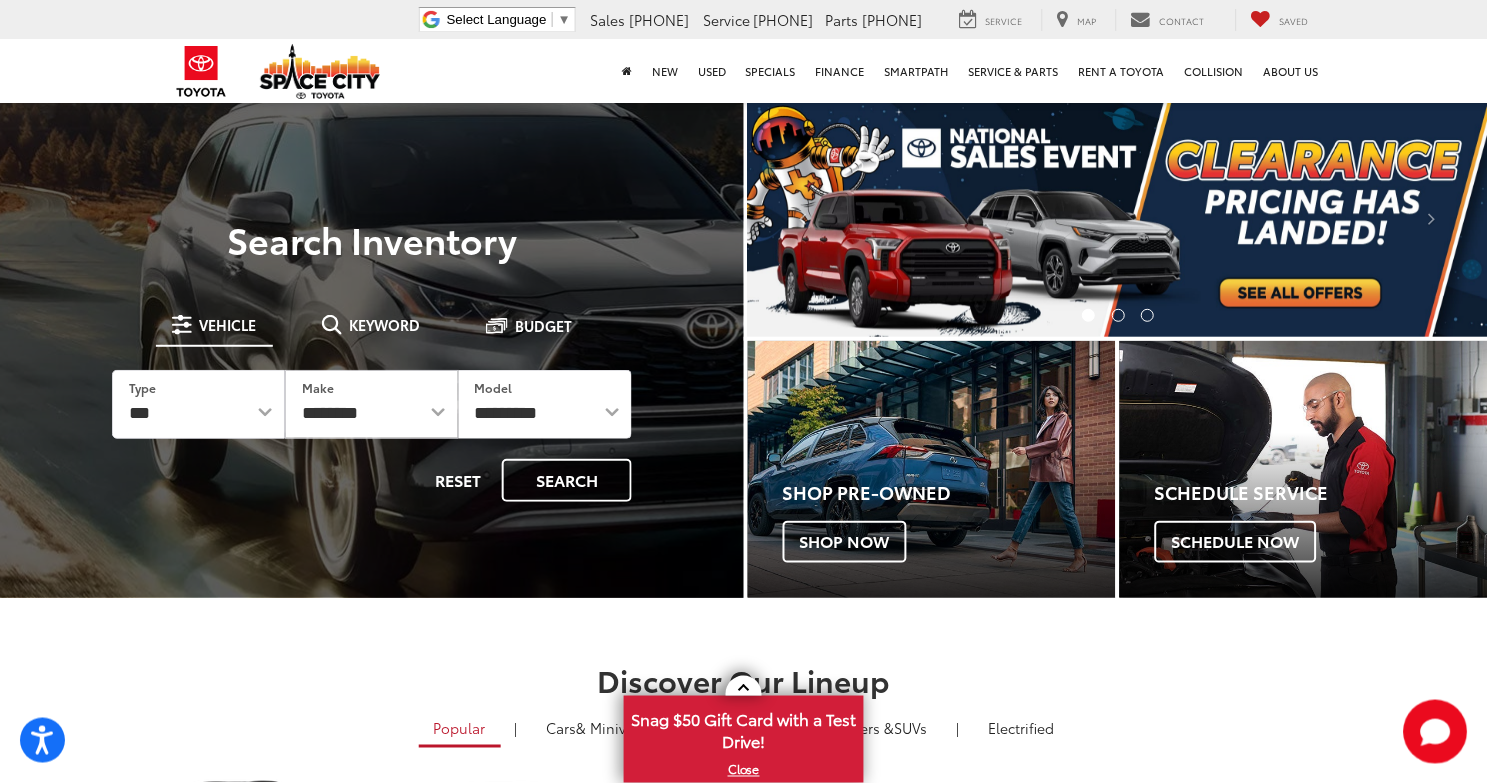 scroll, scrollTop: 0, scrollLeft: 0, axis: both 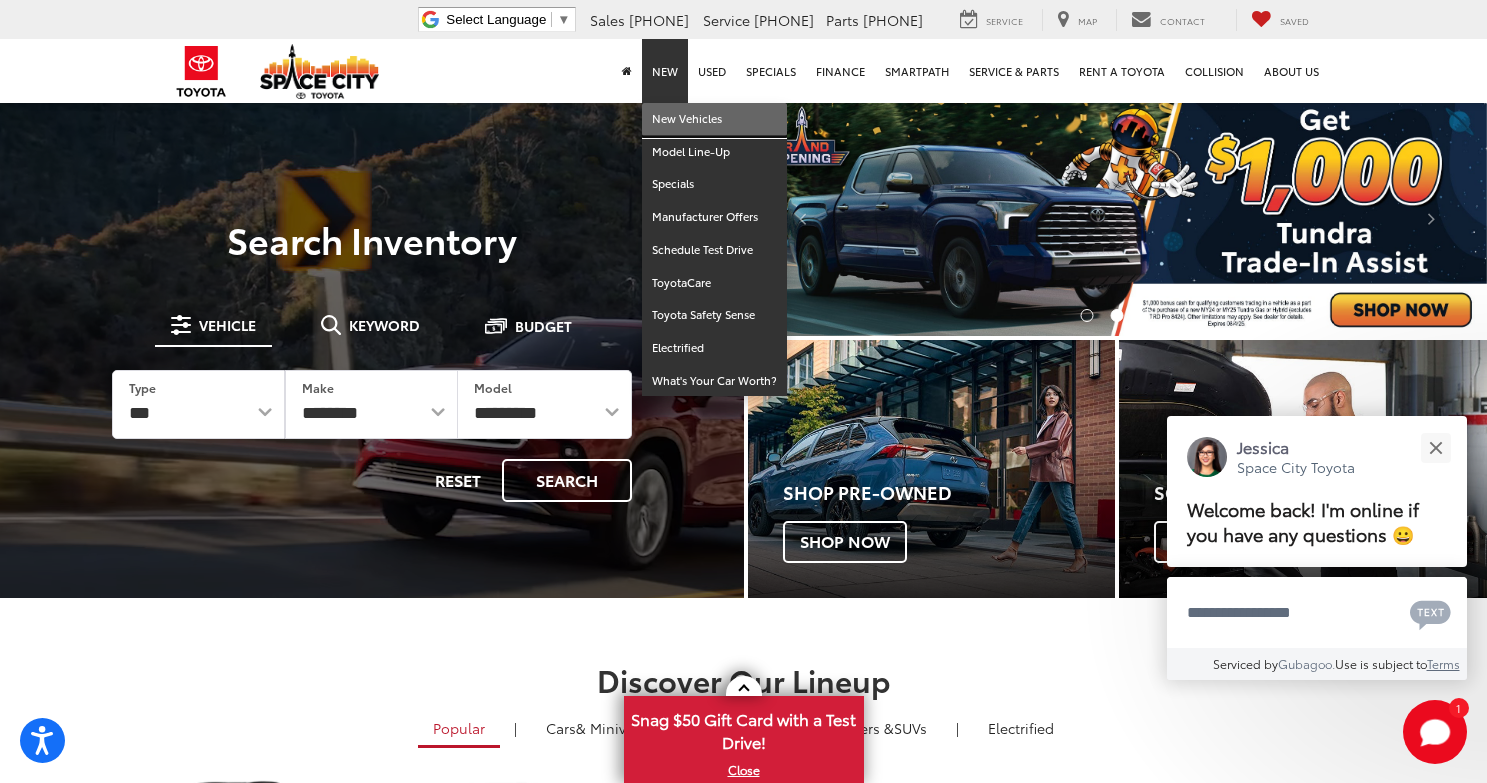 click on "New Vehicles" at bounding box center (714, 119) 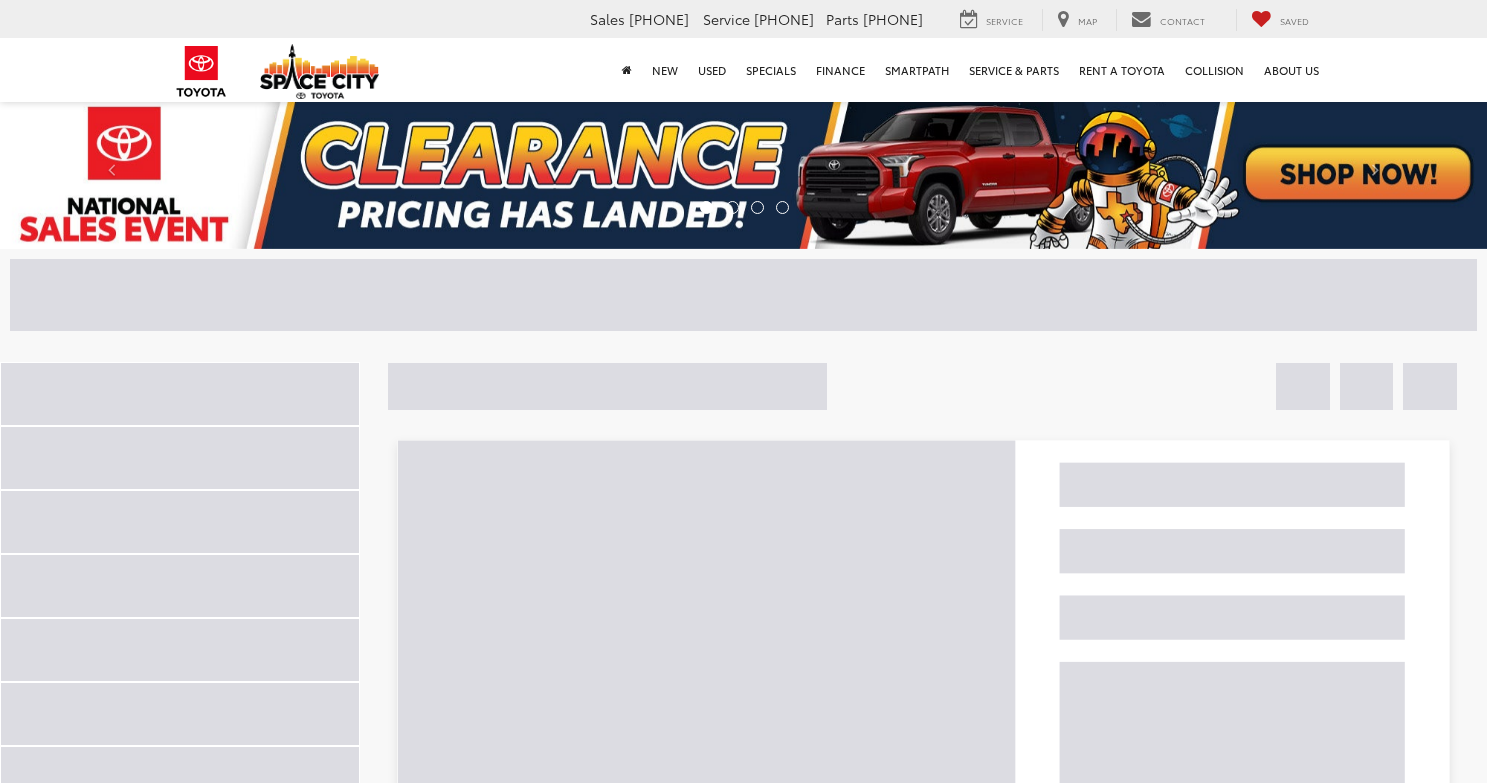 scroll, scrollTop: 0, scrollLeft: 0, axis: both 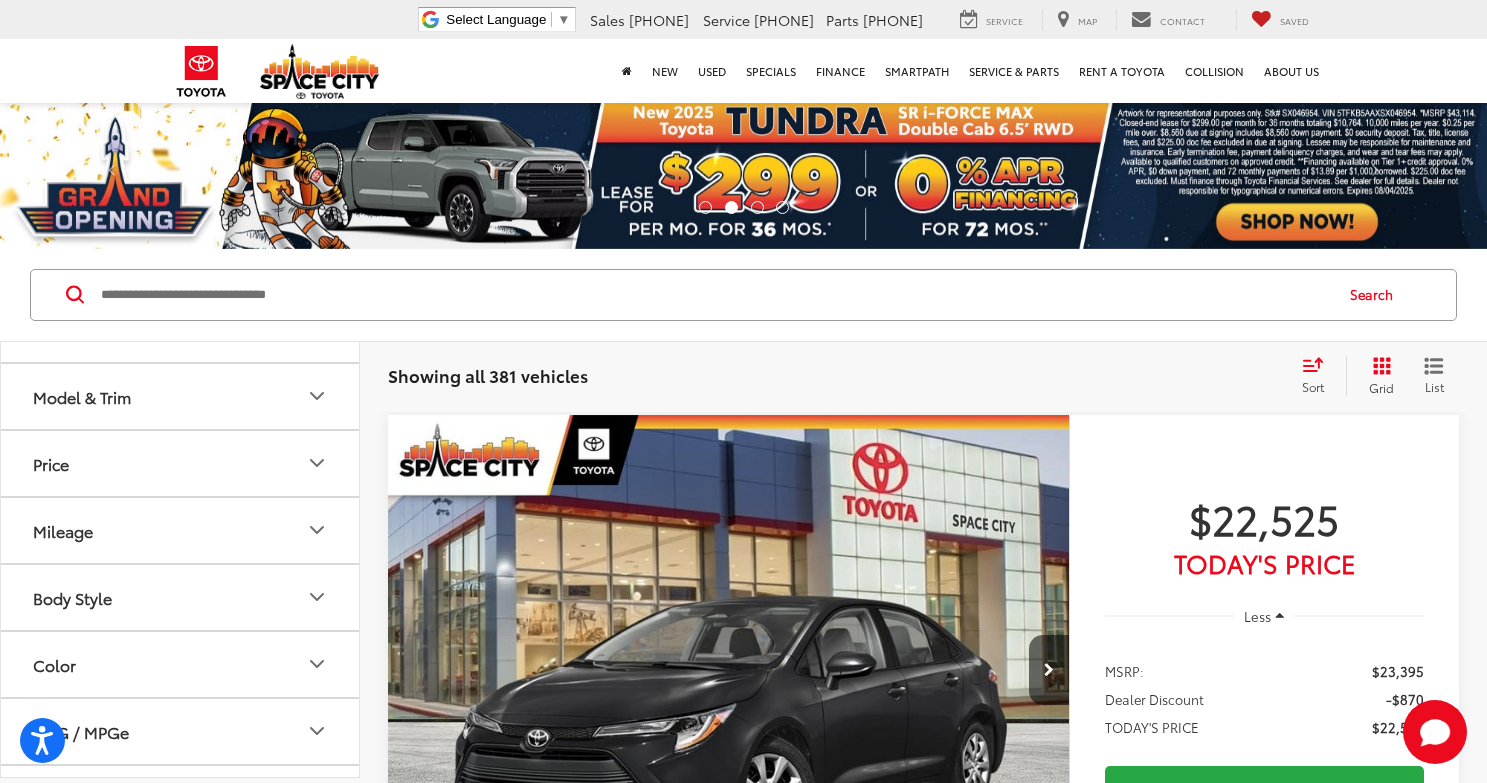 click 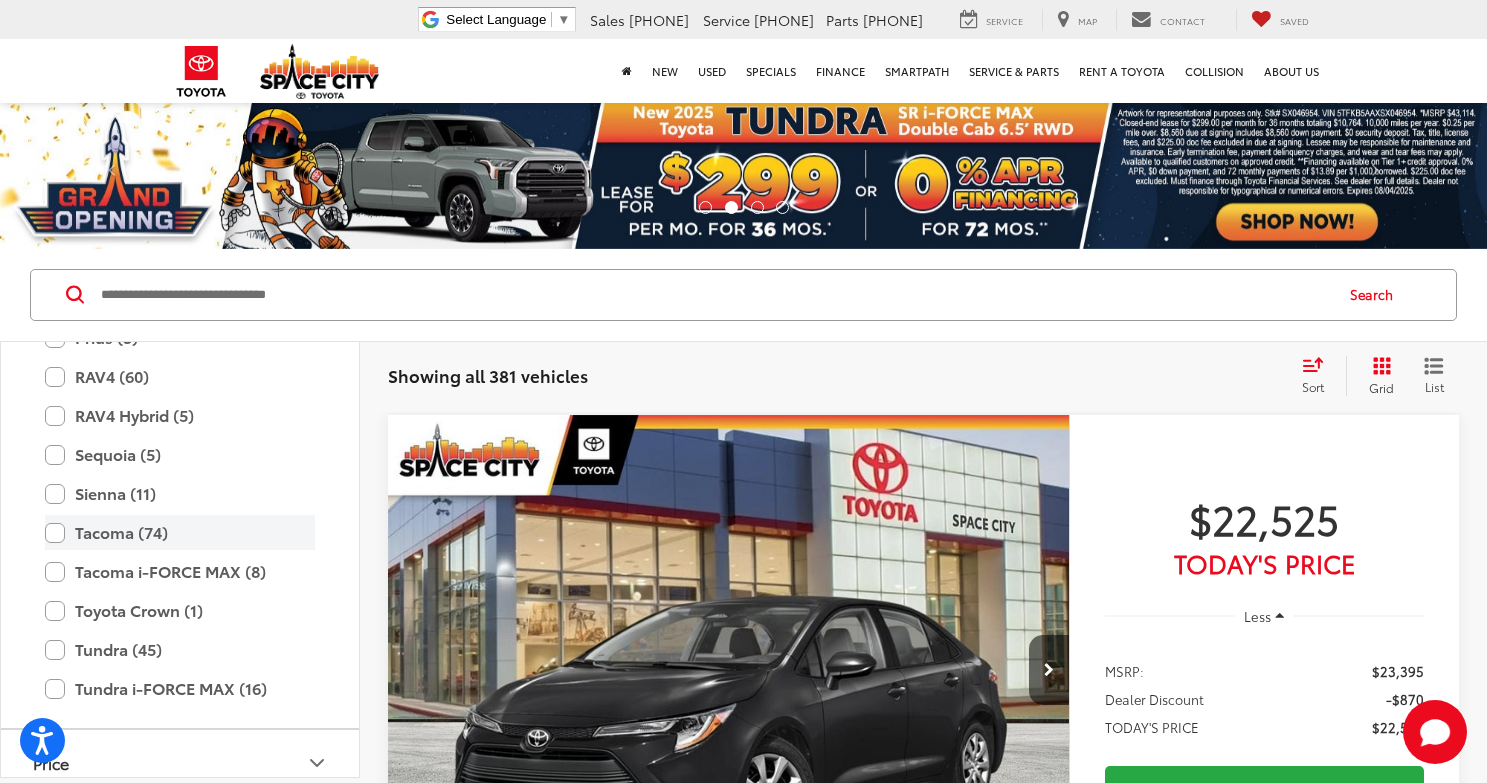 scroll, scrollTop: 833, scrollLeft: 0, axis: vertical 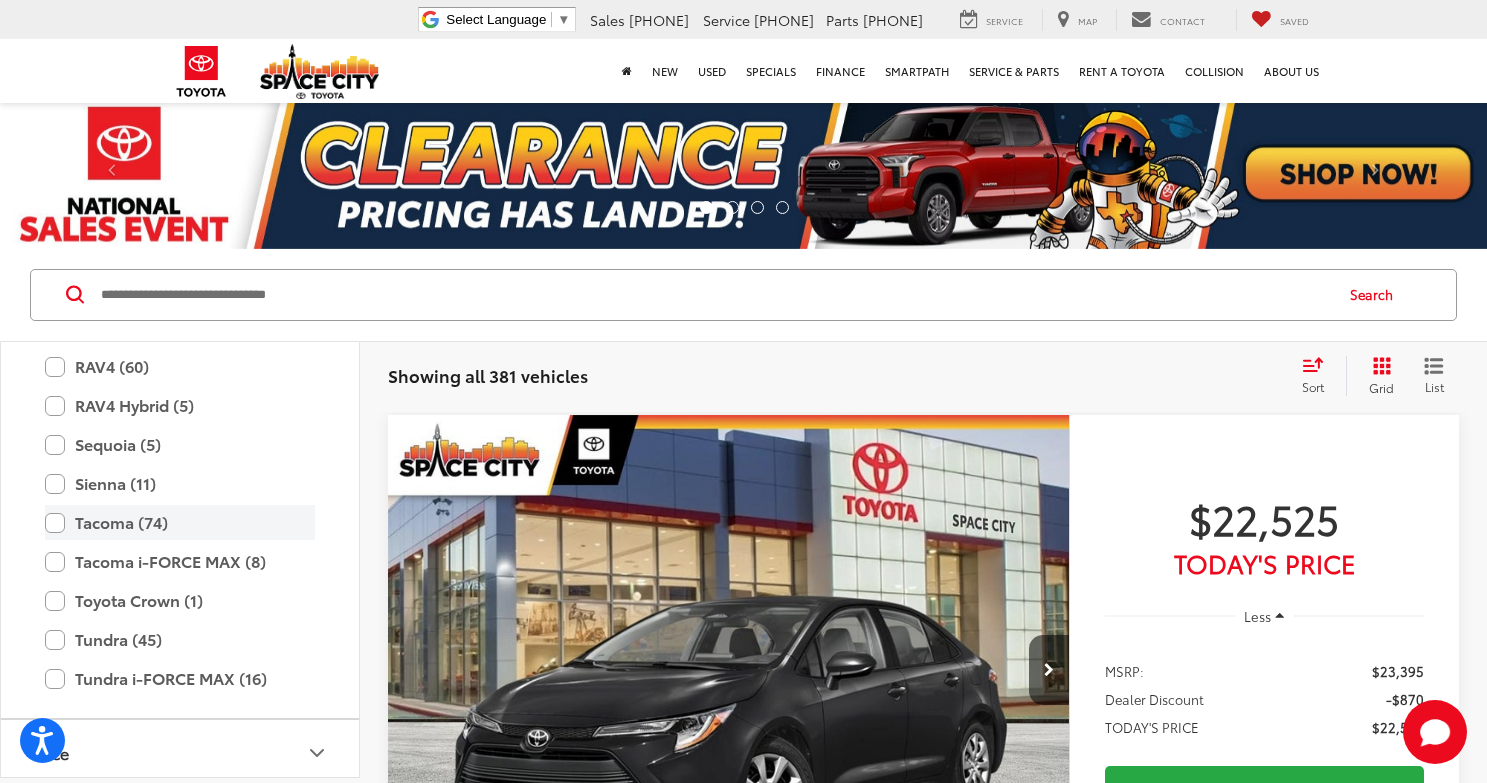 click on "Tacoma (74)" at bounding box center (180, 522) 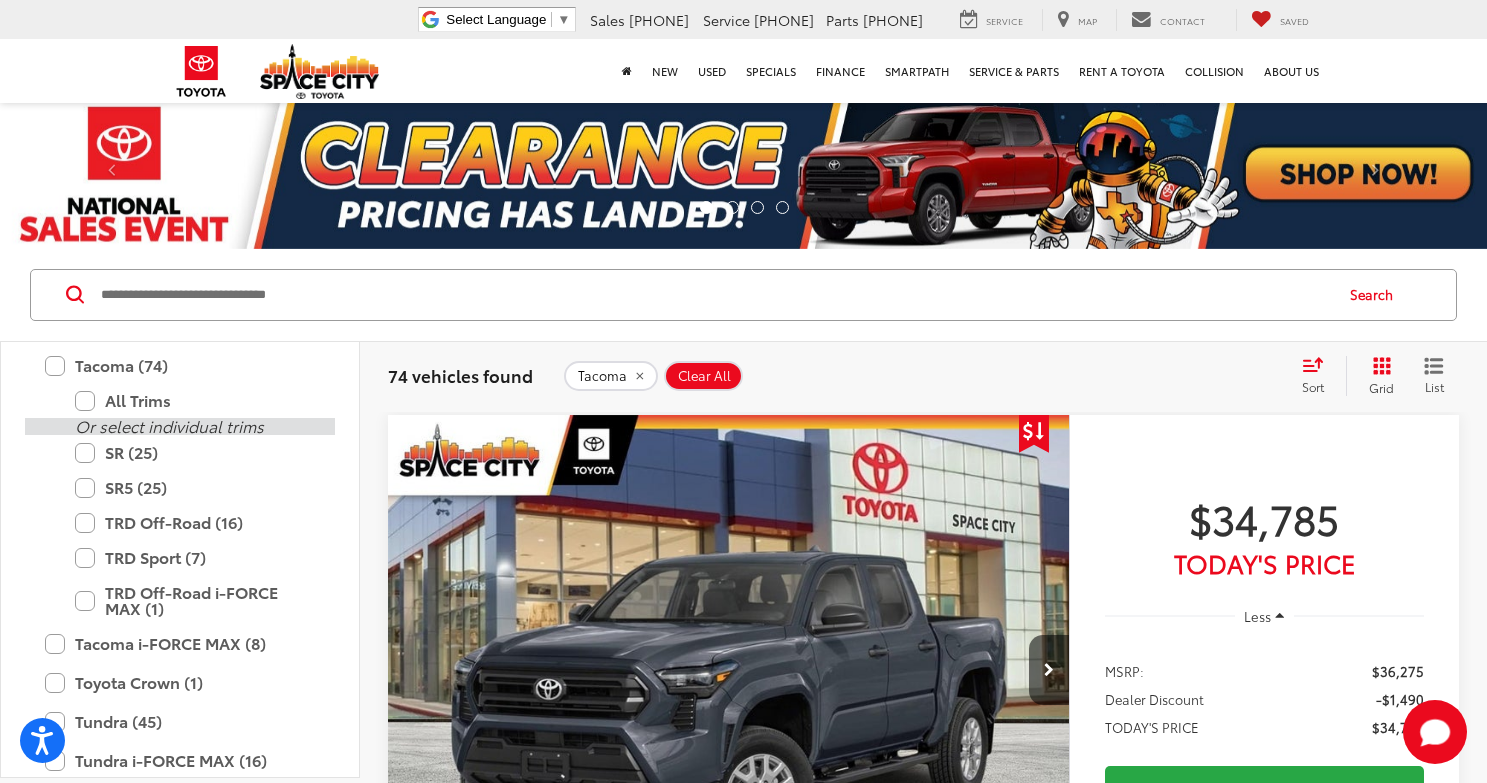 scroll, scrollTop: 995, scrollLeft: 0, axis: vertical 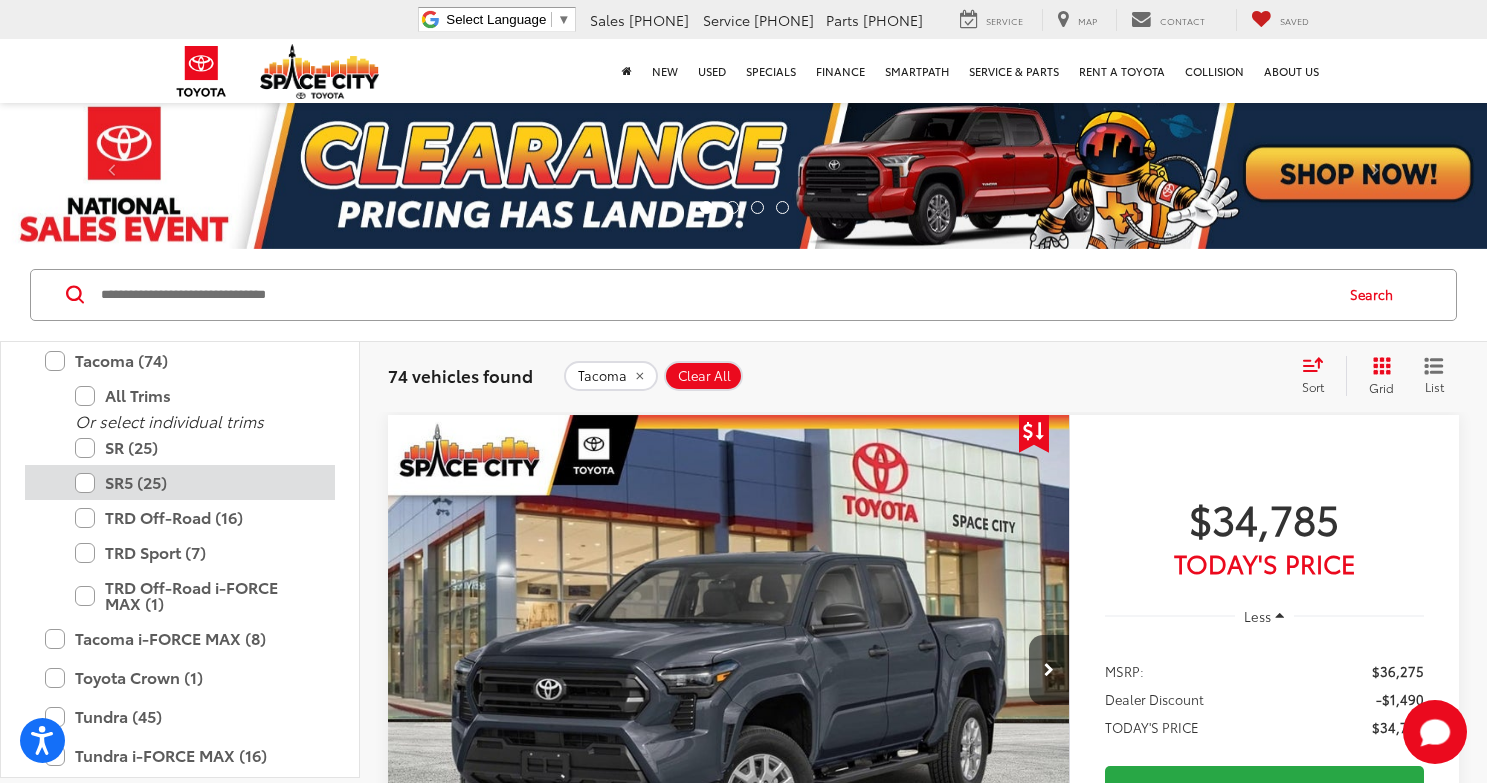 click on "SR5 (25)" at bounding box center [195, 482] 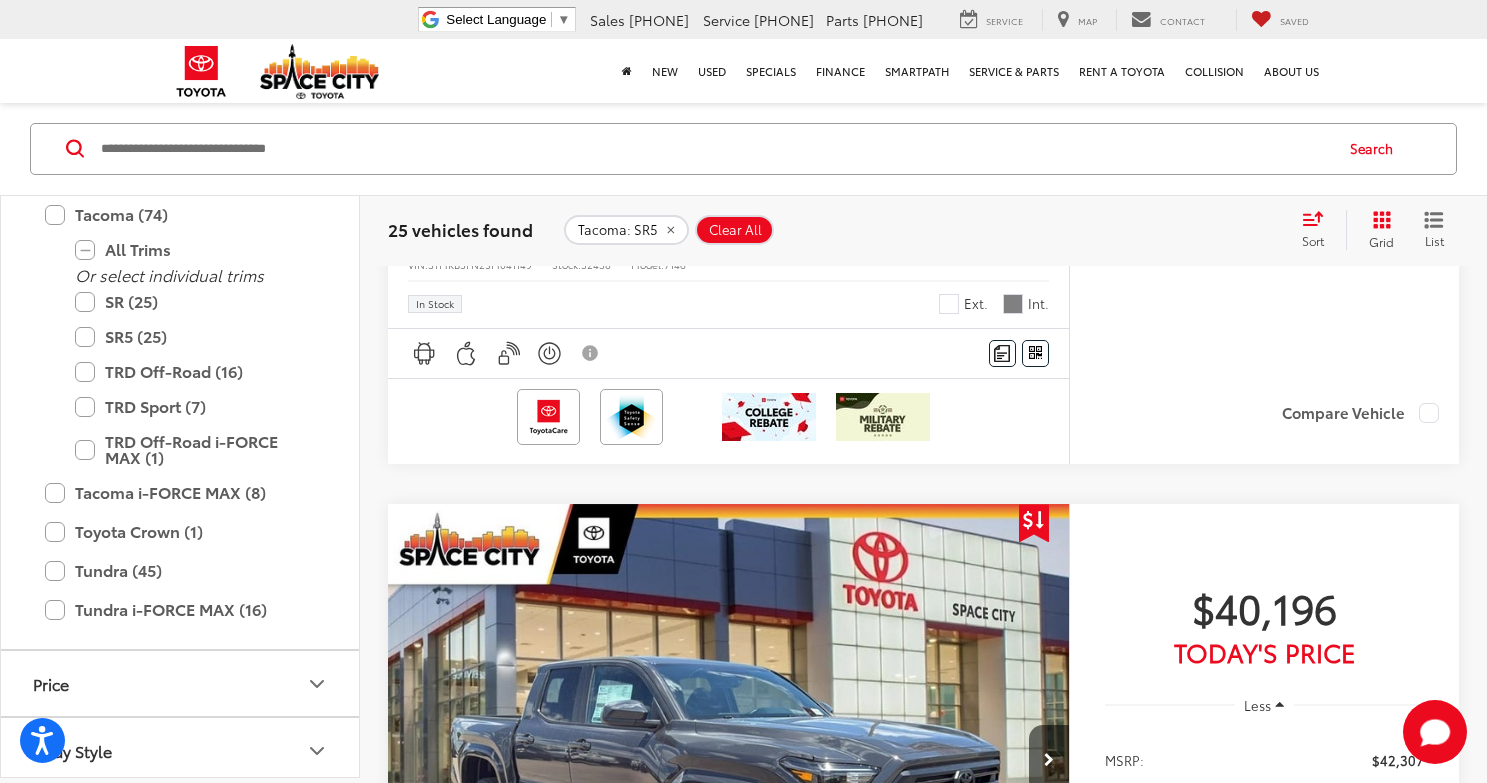 scroll, scrollTop: 6803, scrollLeft: 0, axis: vertical 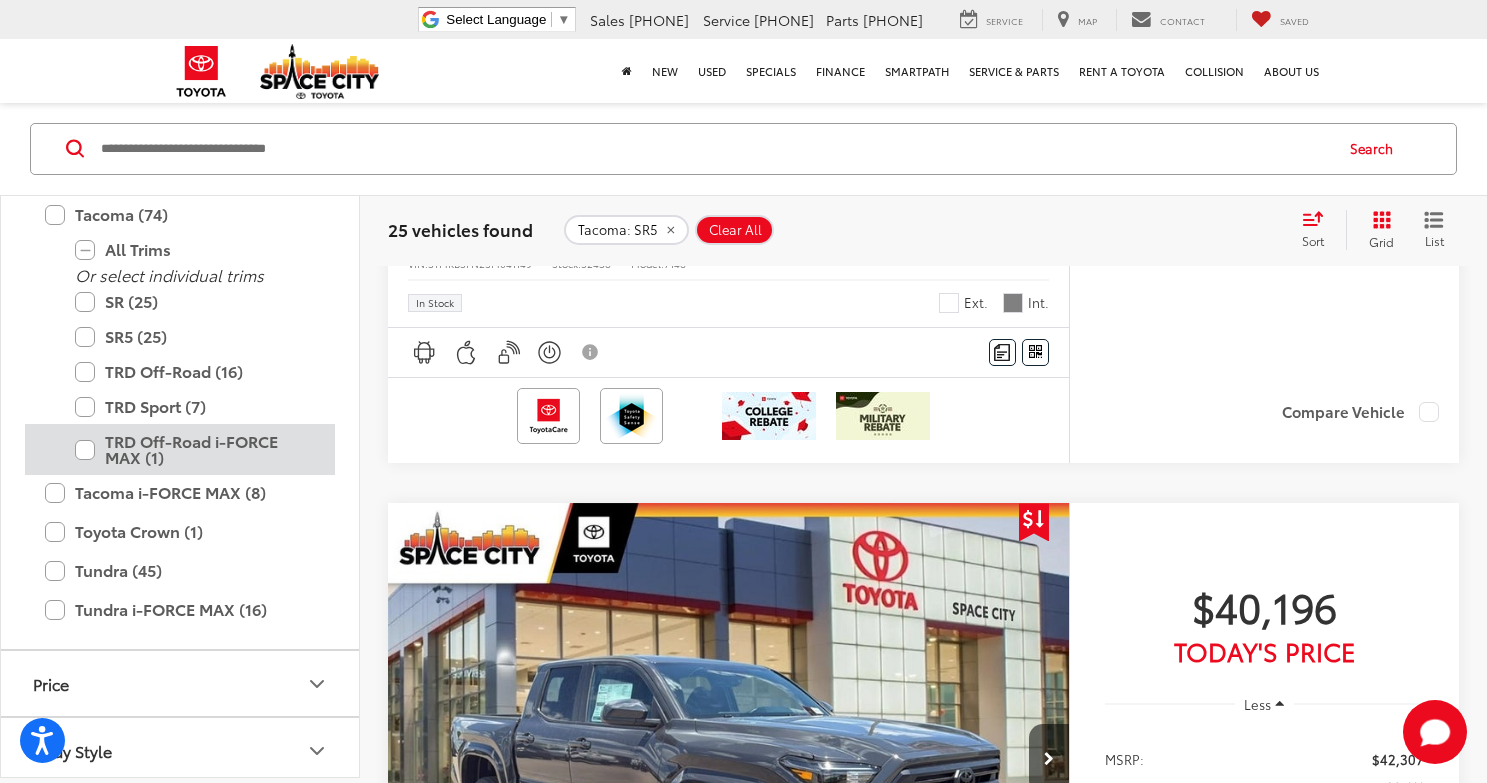 click on "TRD Off-Road i-FORCE MAX (1)" at bounding box center (195, 450) 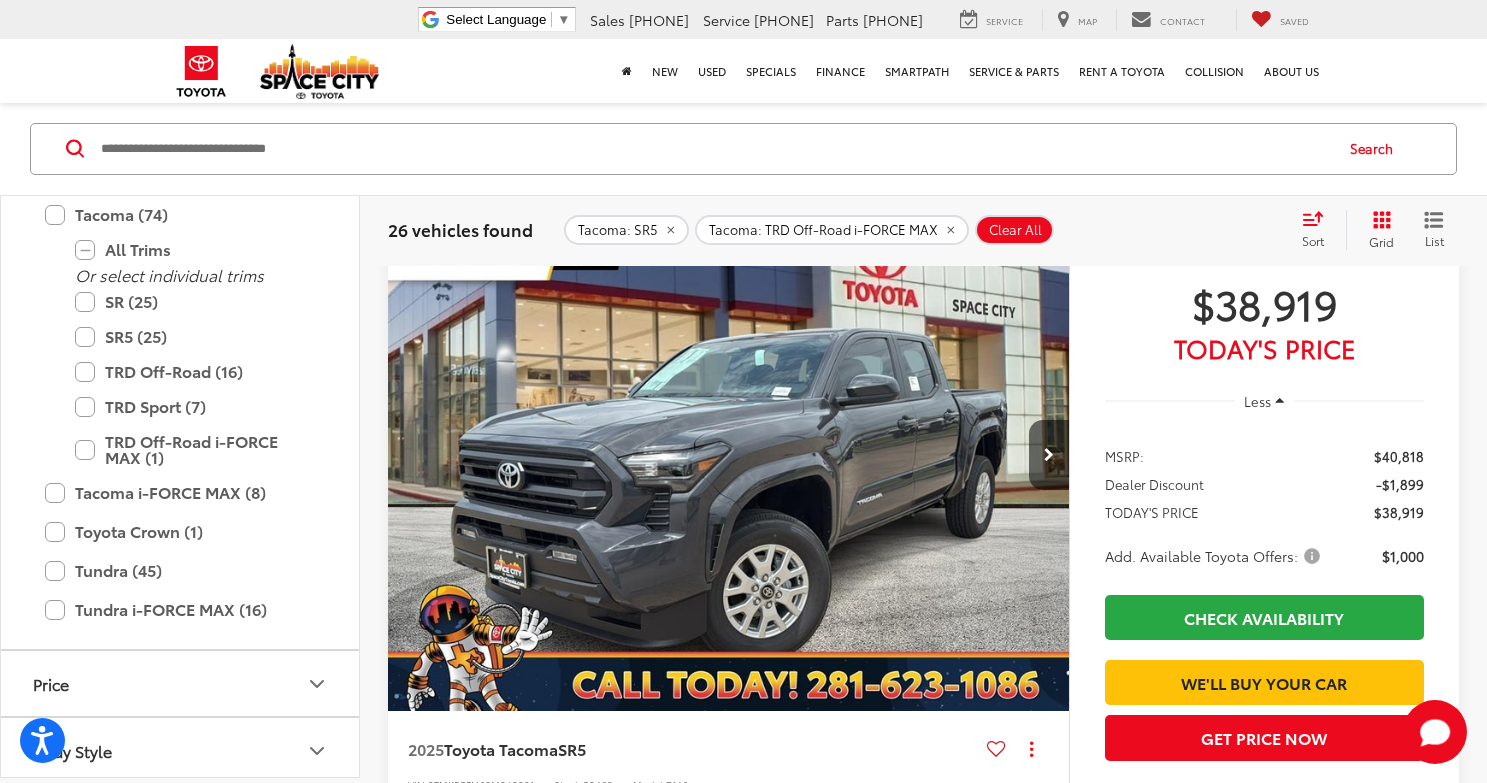 scroll, scrollTop: 215, scrollLeft: 0, axis: vertical 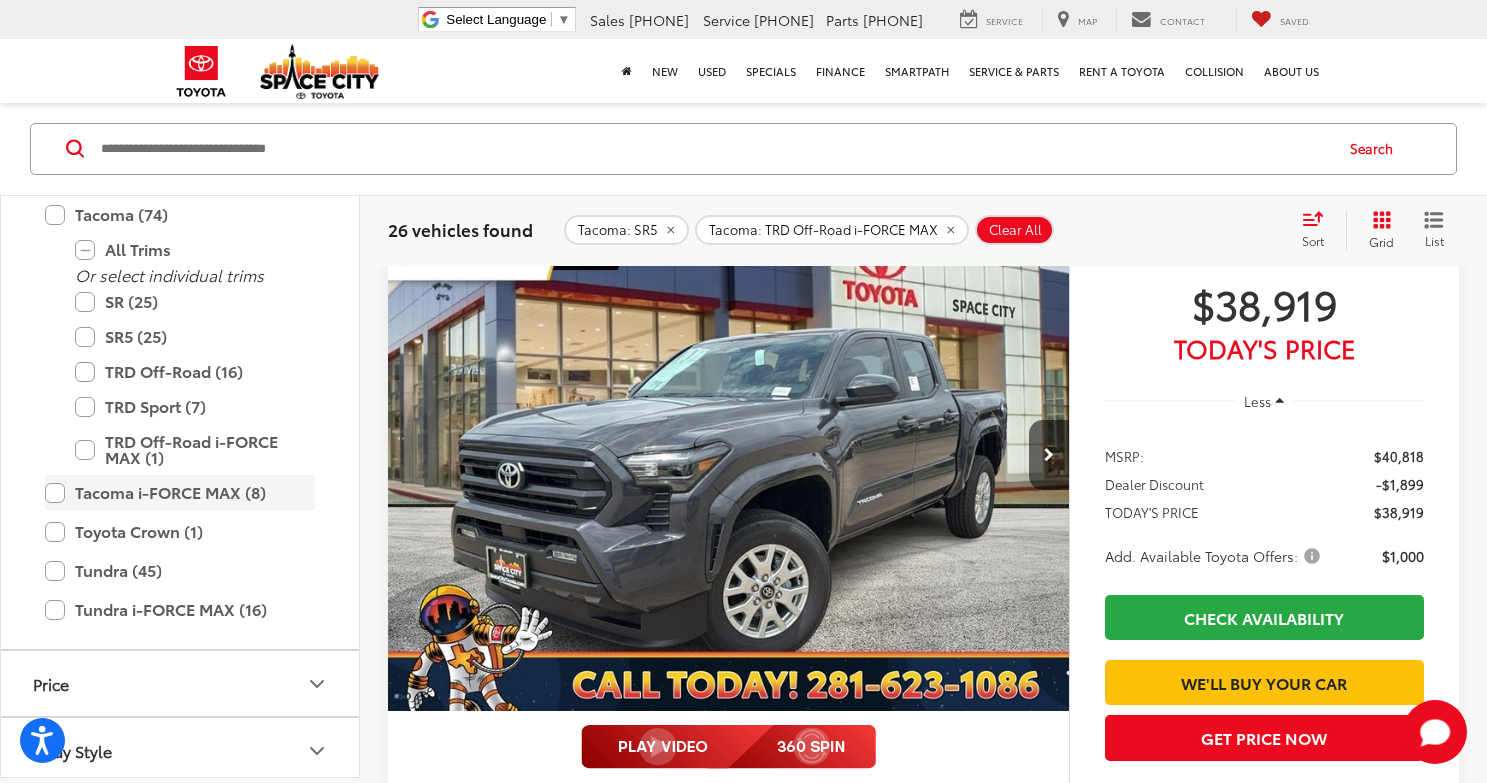click on "Tacoma i-FORCE MAX (8)" at bounding box center (180, 493) 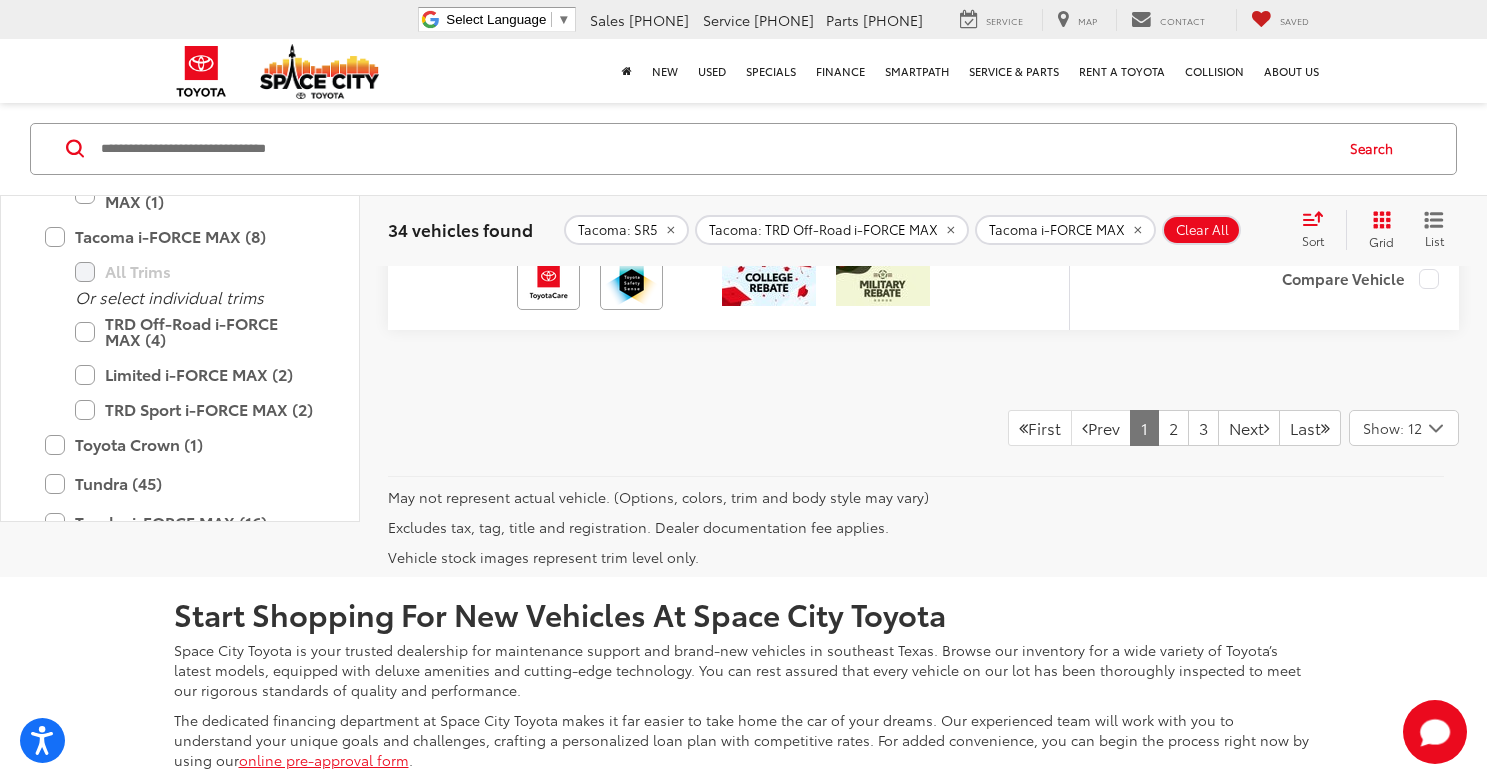 scroll, scrollTop: 10418, scrollLeft: 0, axis: vertical 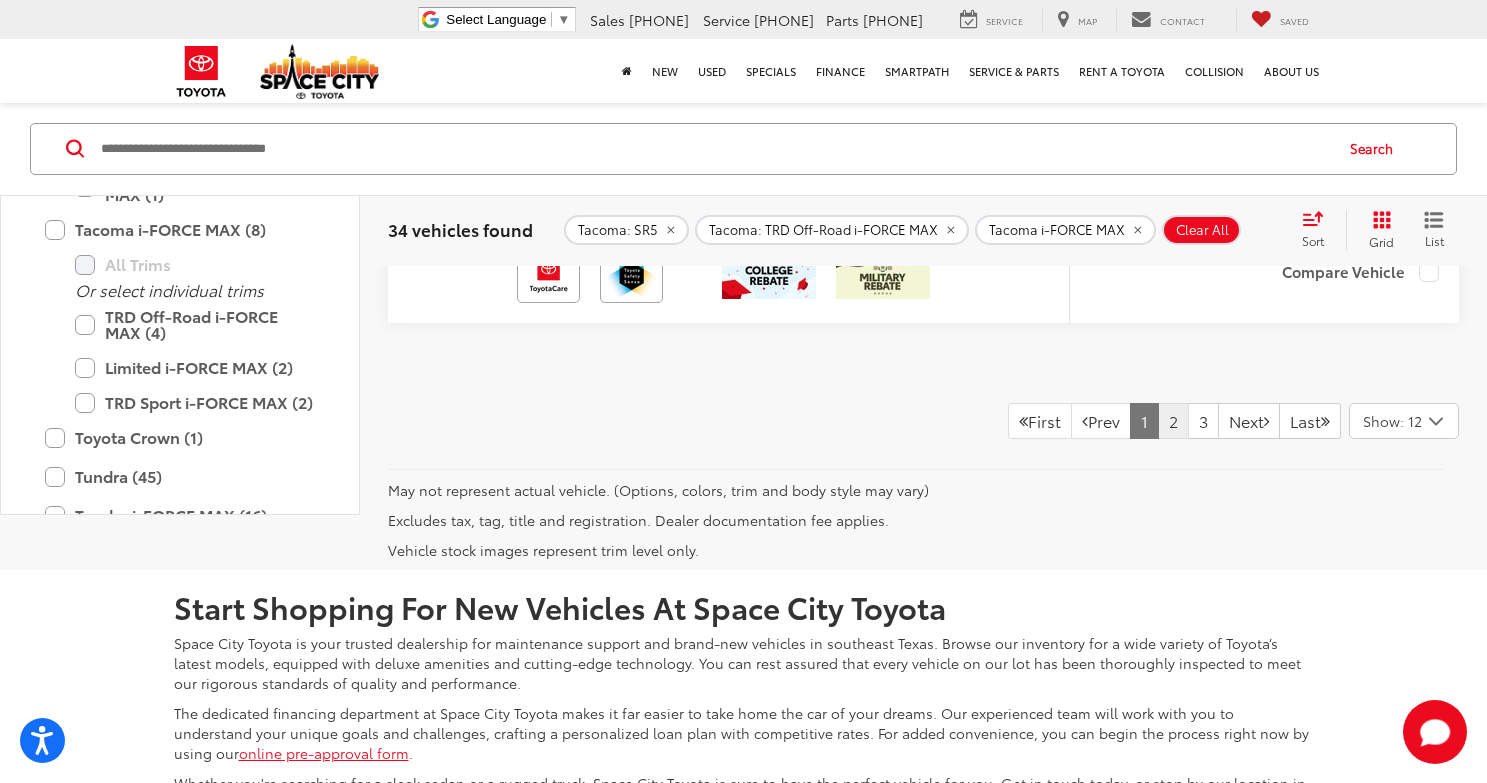 click on "2" at bounding box center [1173, 421] 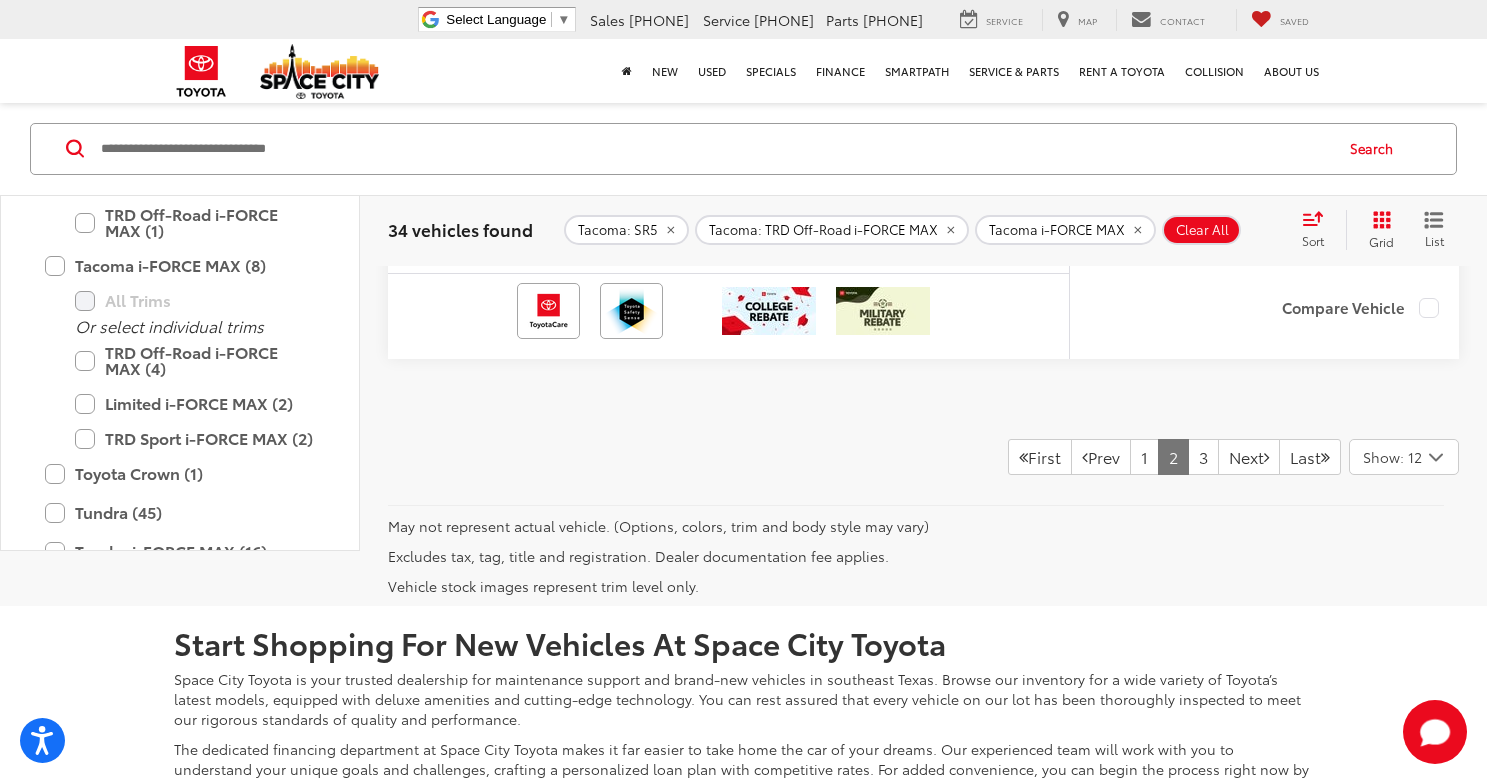 scroll, scrollTop: 10325, scrollLeft: 0, axis: vertical 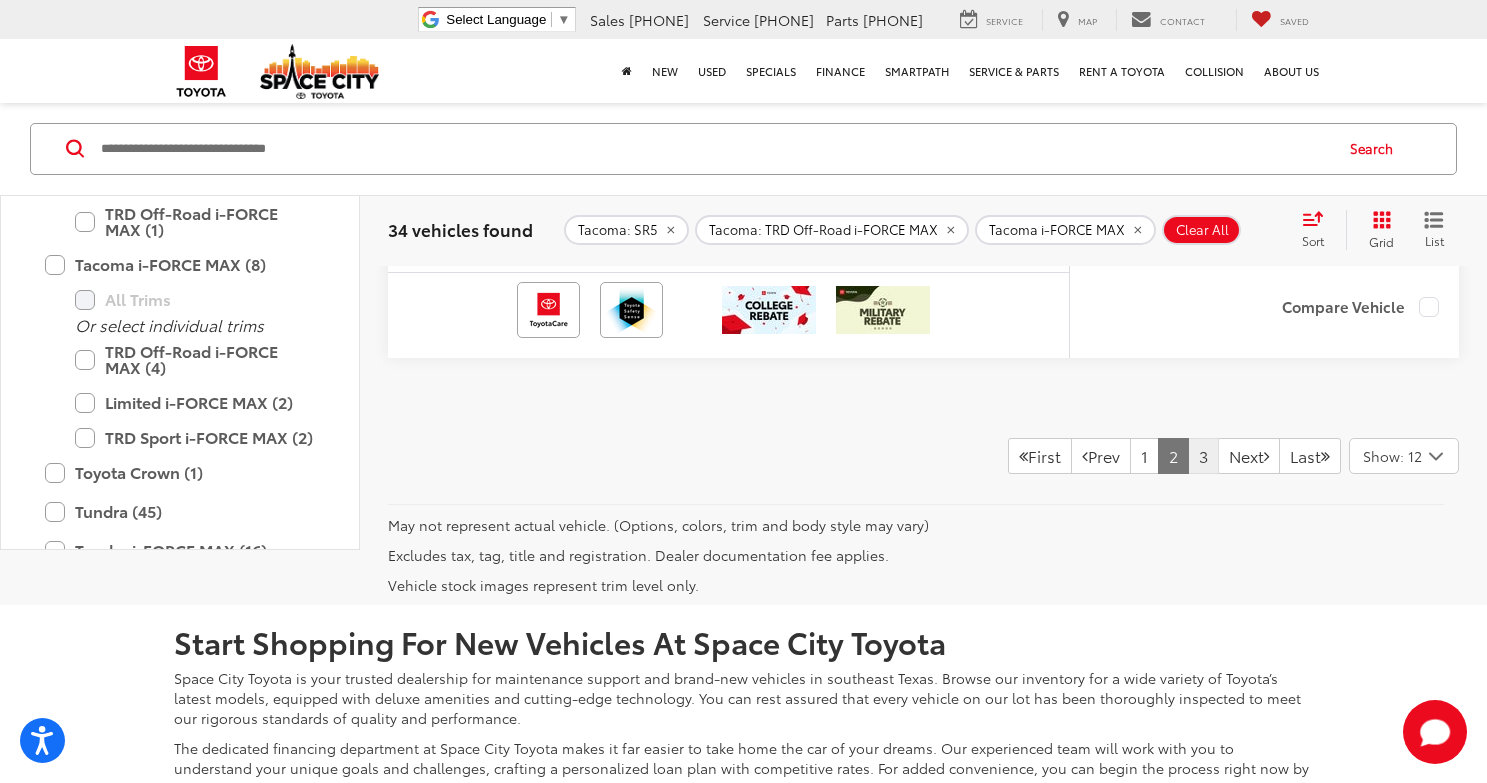 click on "3" at bounding box center (1203, 456) 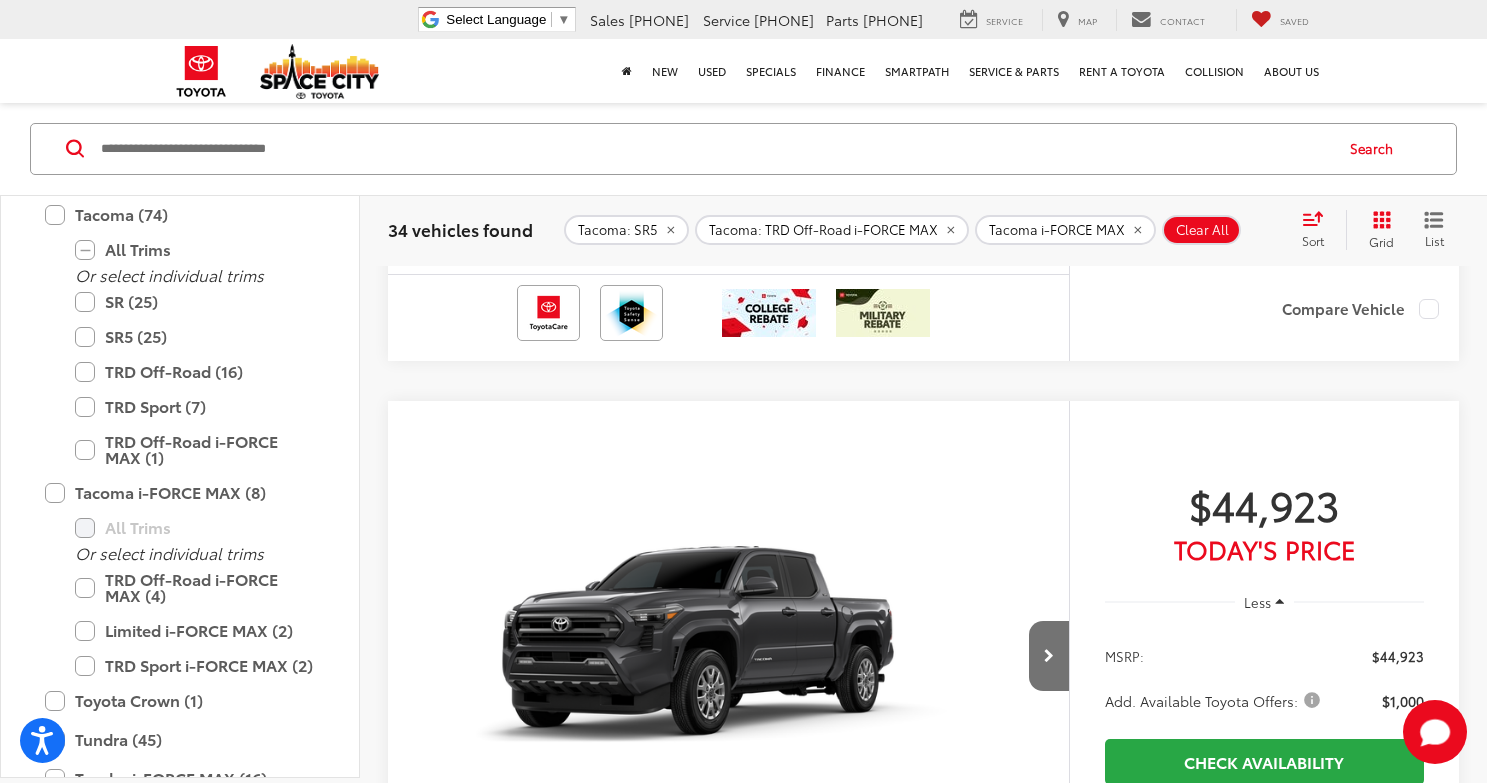 scroll, scrollTop: 3264, scrollLeft: 0, axis: vertical 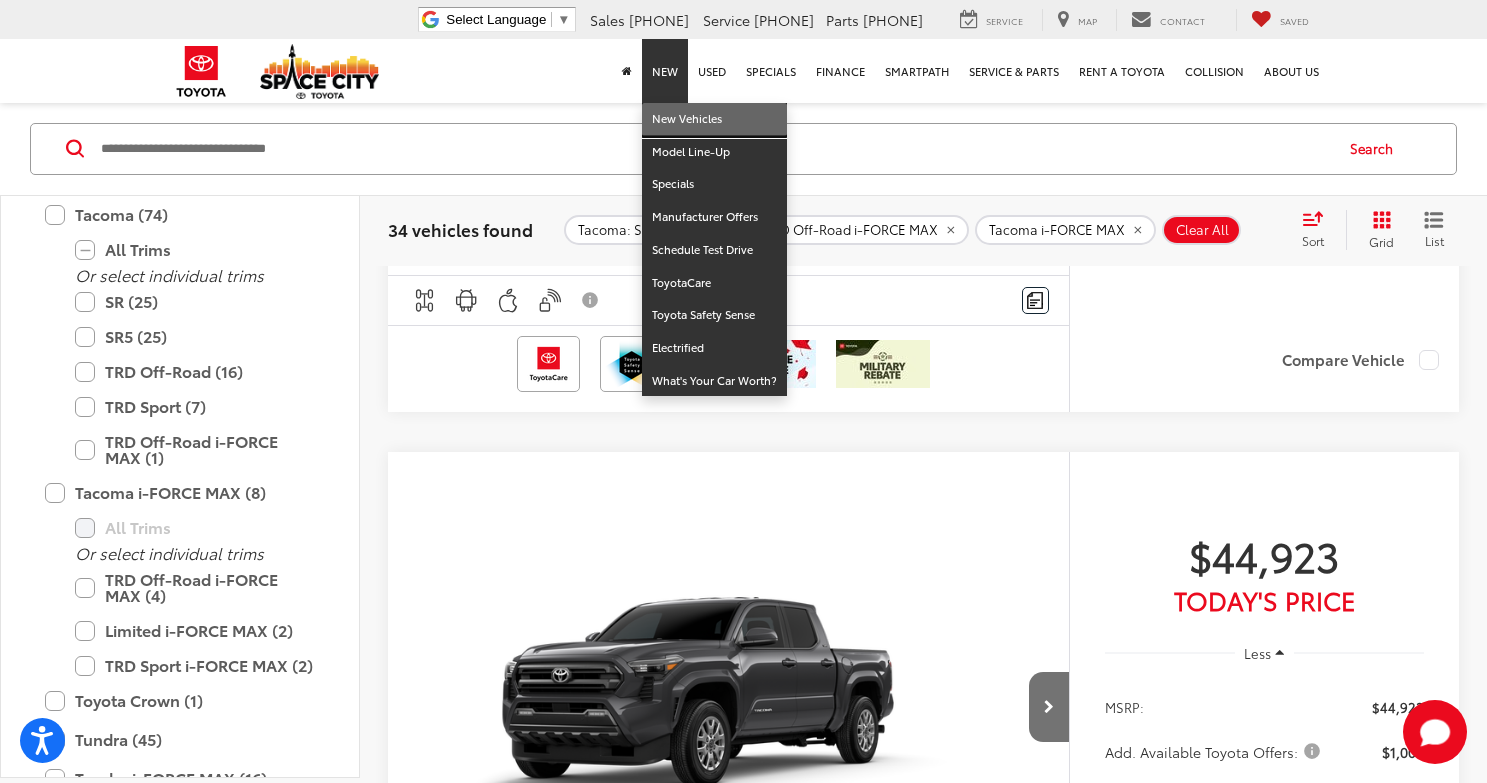 click on "New Vehicles" at bounding box center (714, 119) 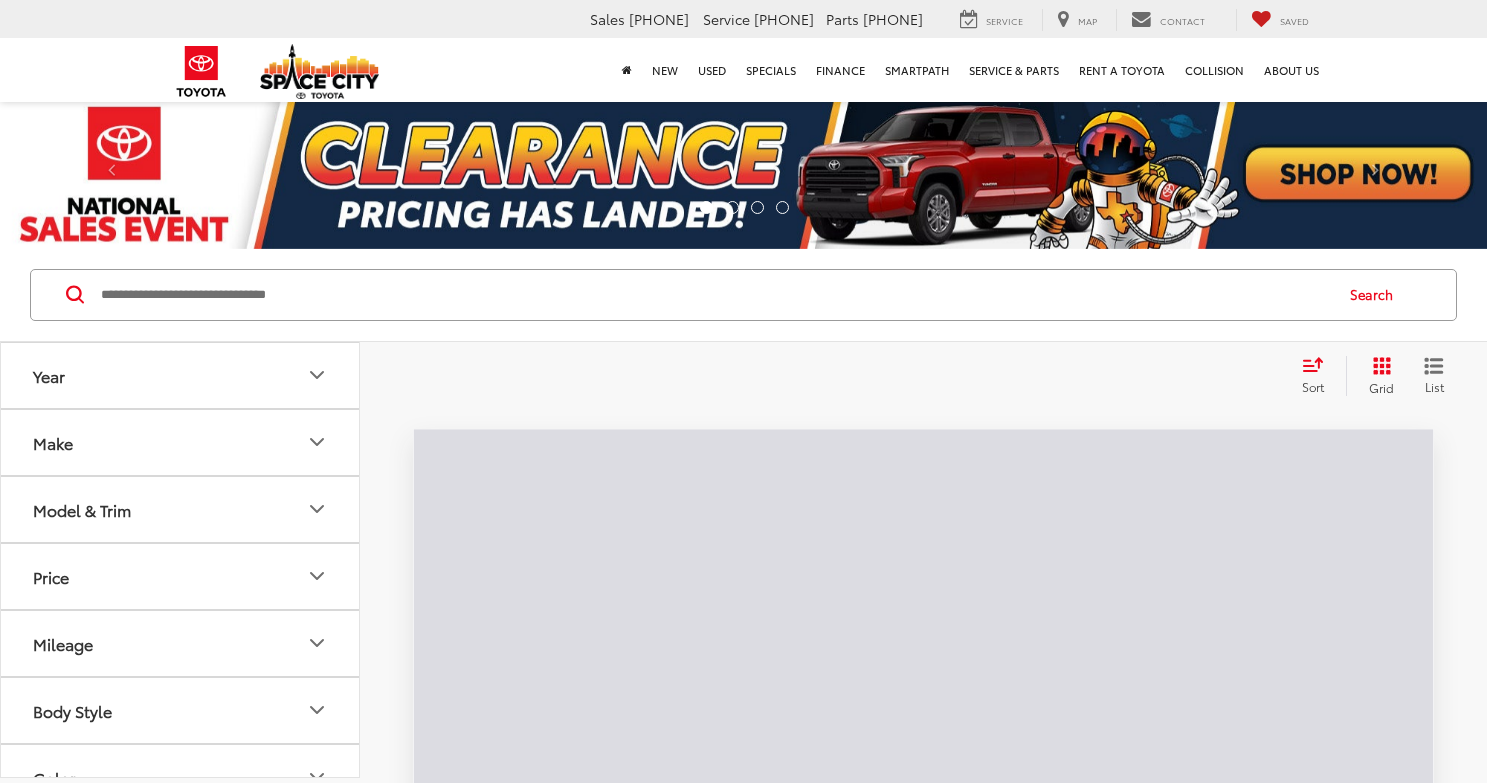 scroll, scrollTop: 0, scrollLeft: 0, axis: both 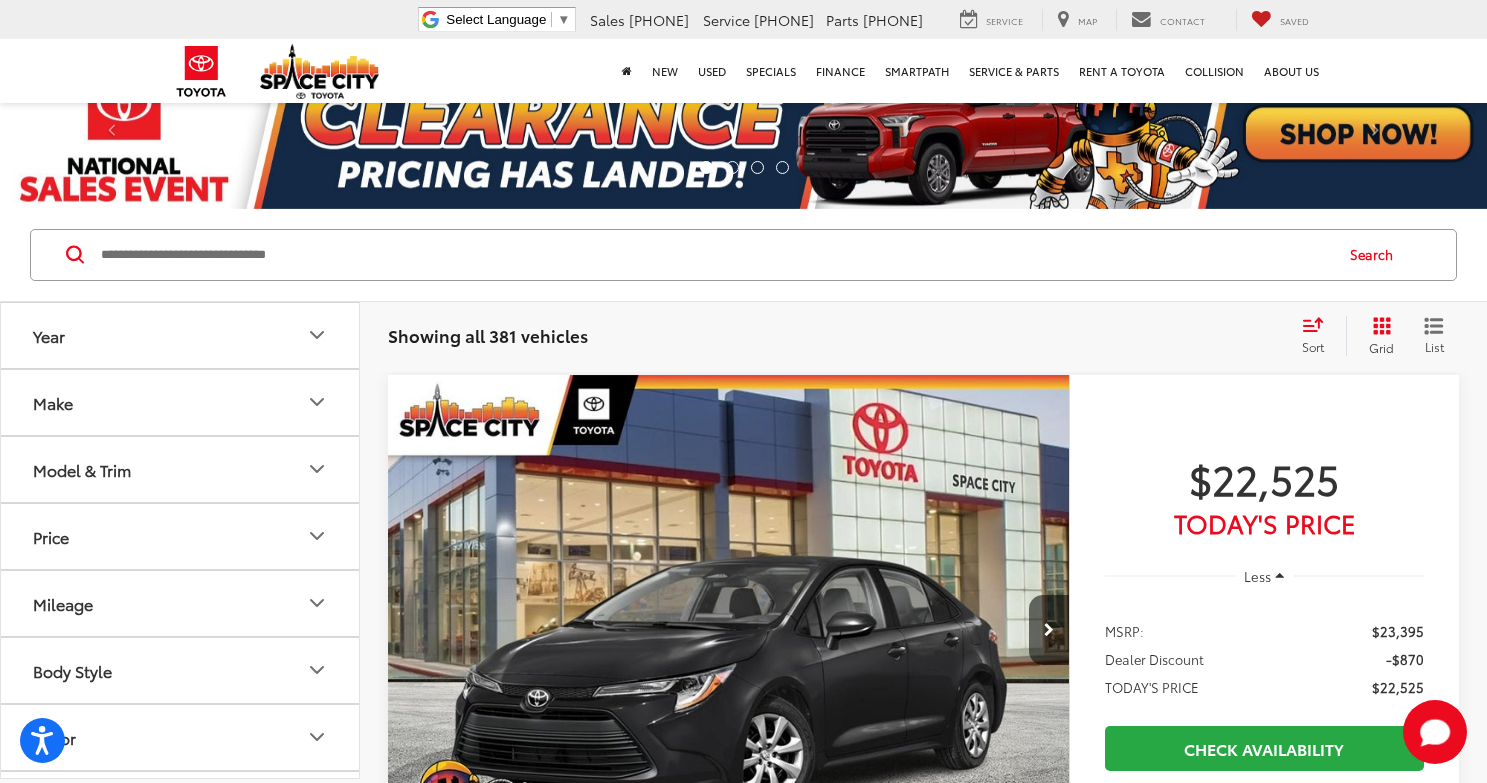 click 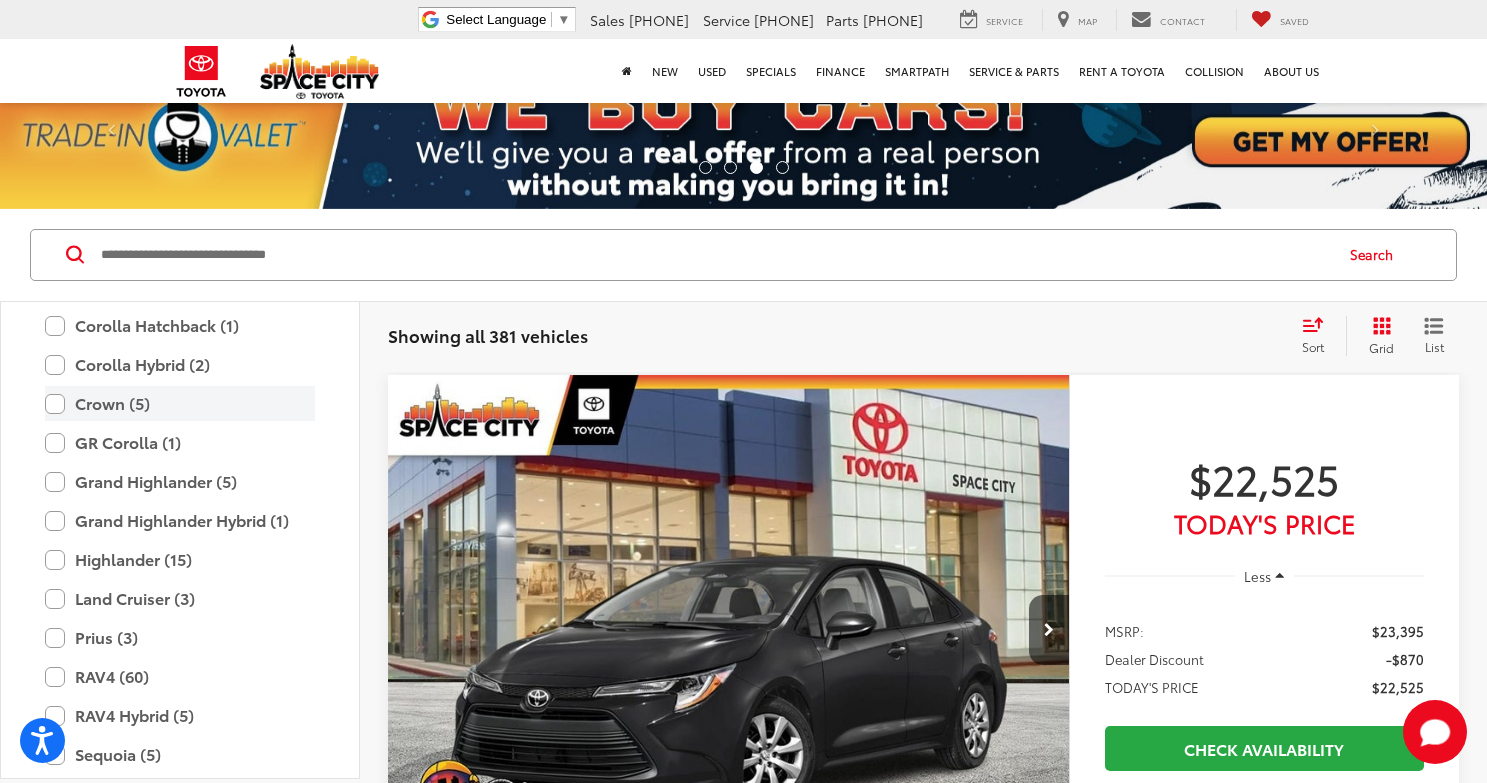 scroll, scrollTop: 489, scrollLeft: 0, axis: vertical 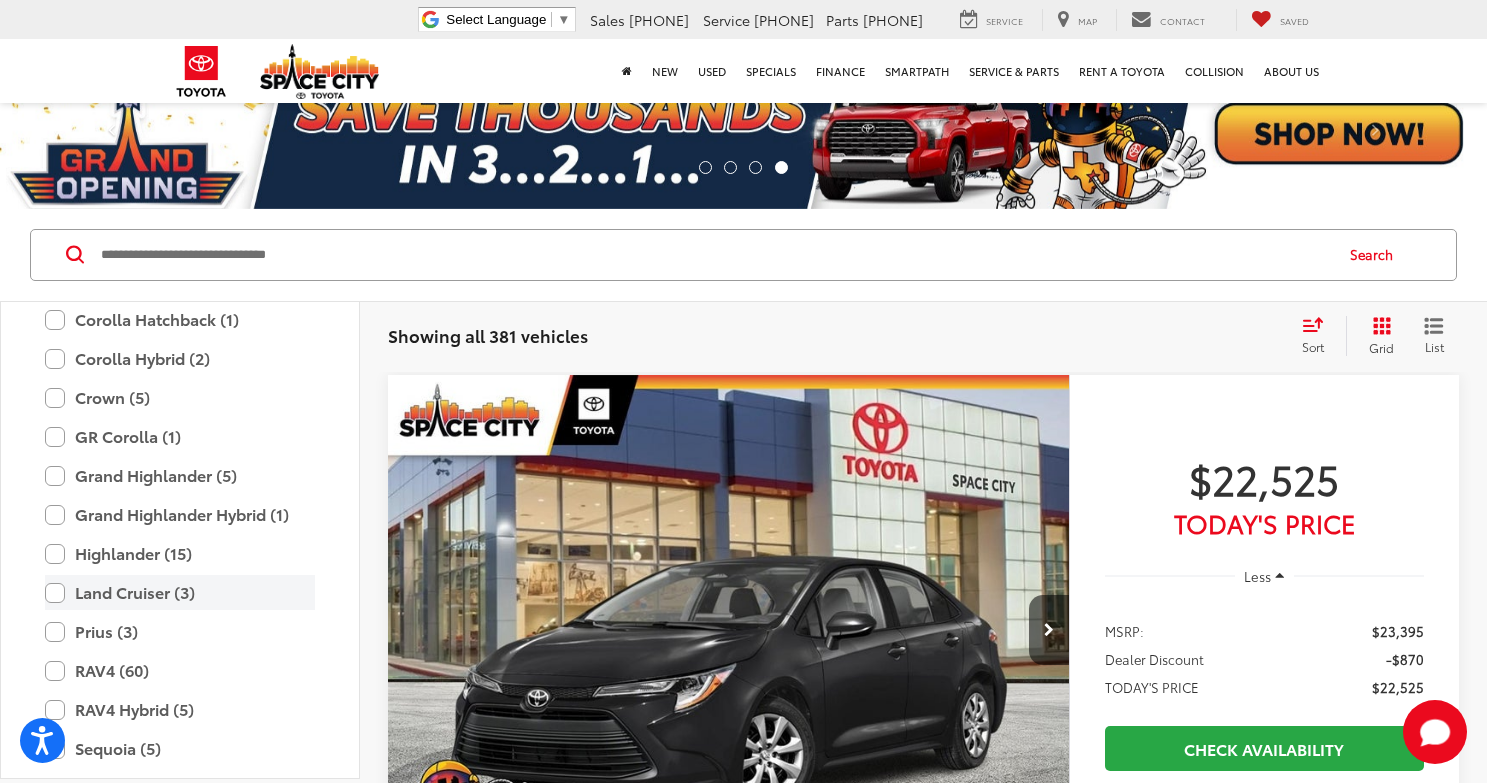 click on "Land Cruiser (3)" at bounding box center (180, 592) 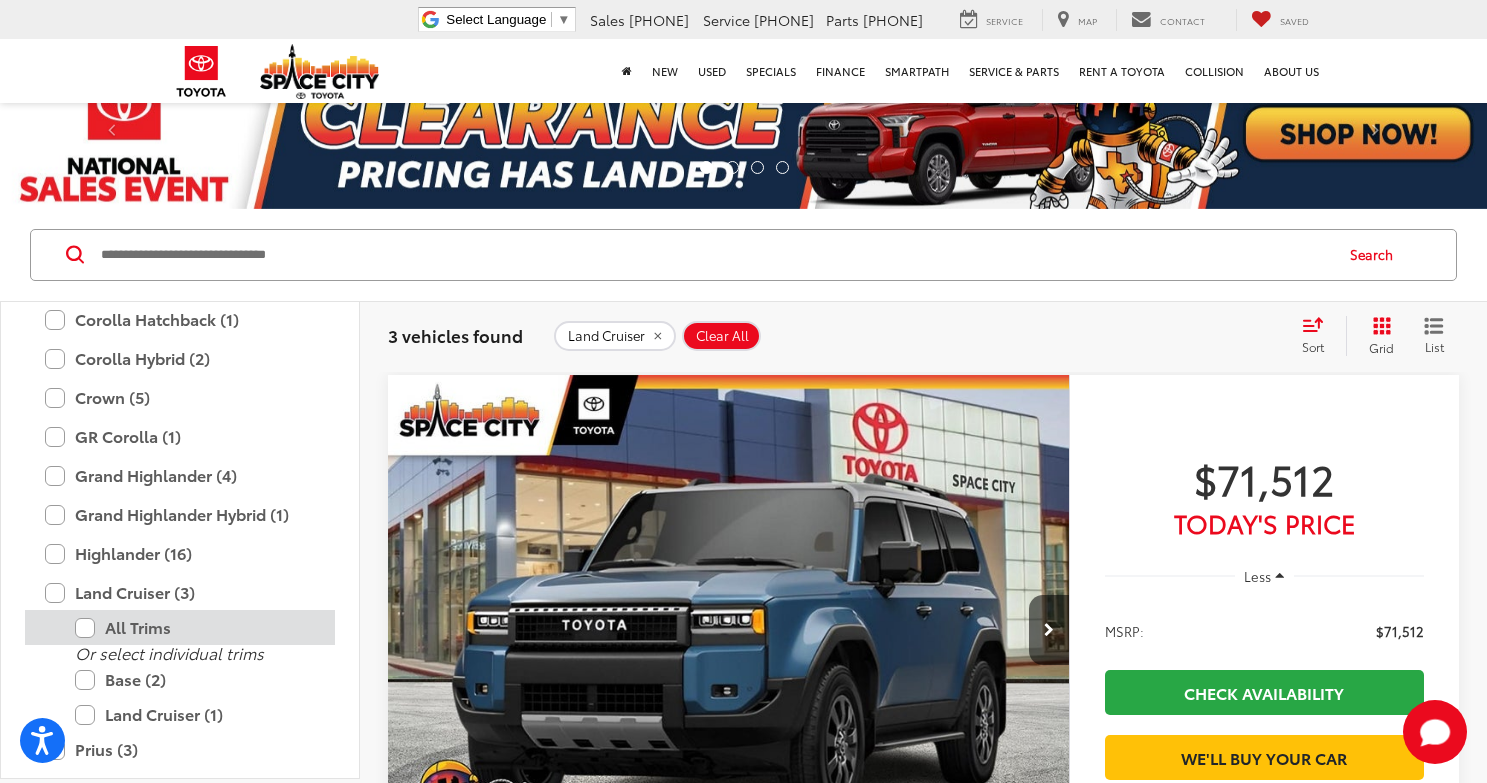 click on "All Trims" at bounding box center [195, 627] 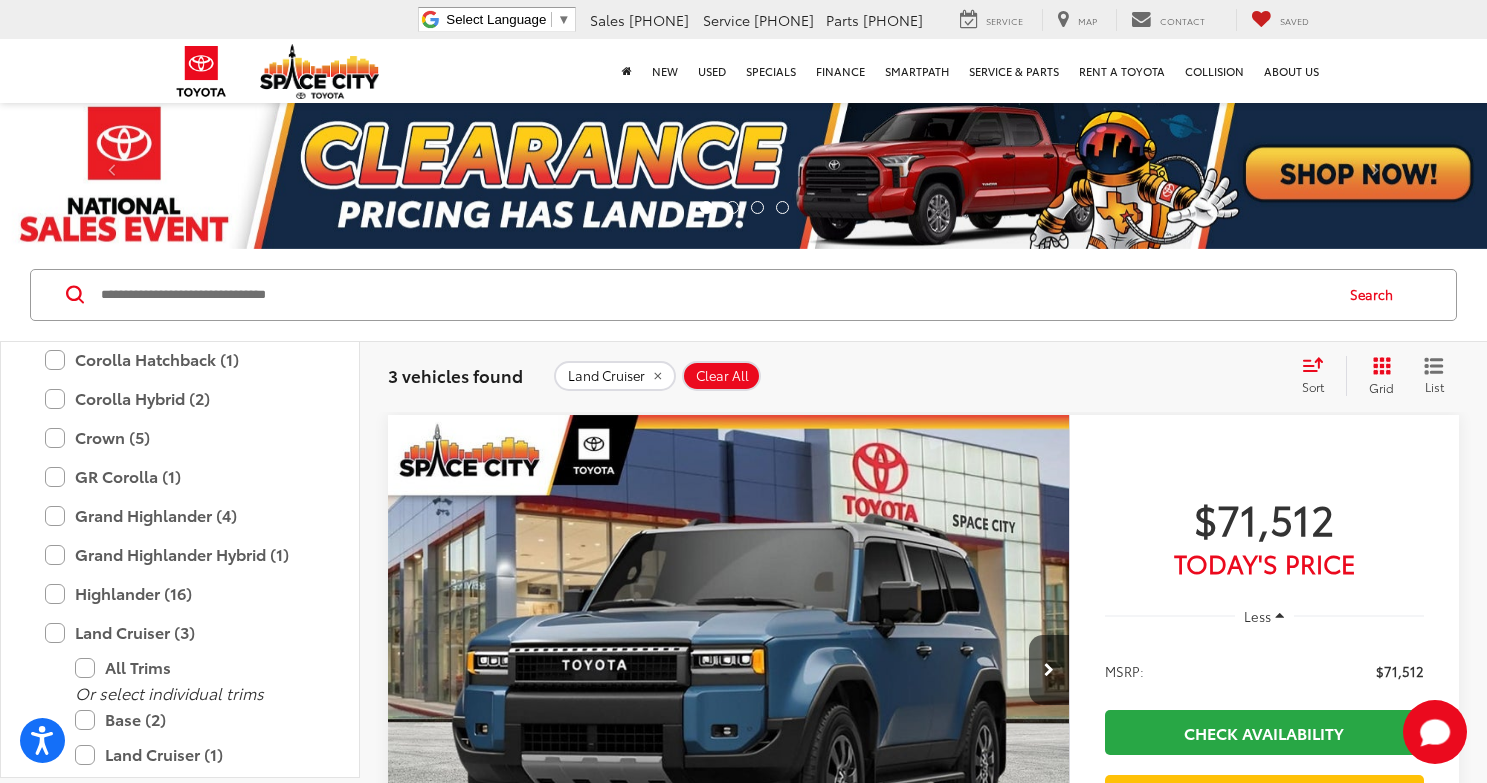 scroll, scrollTop: 0, scrollLeft: 0, axis: both 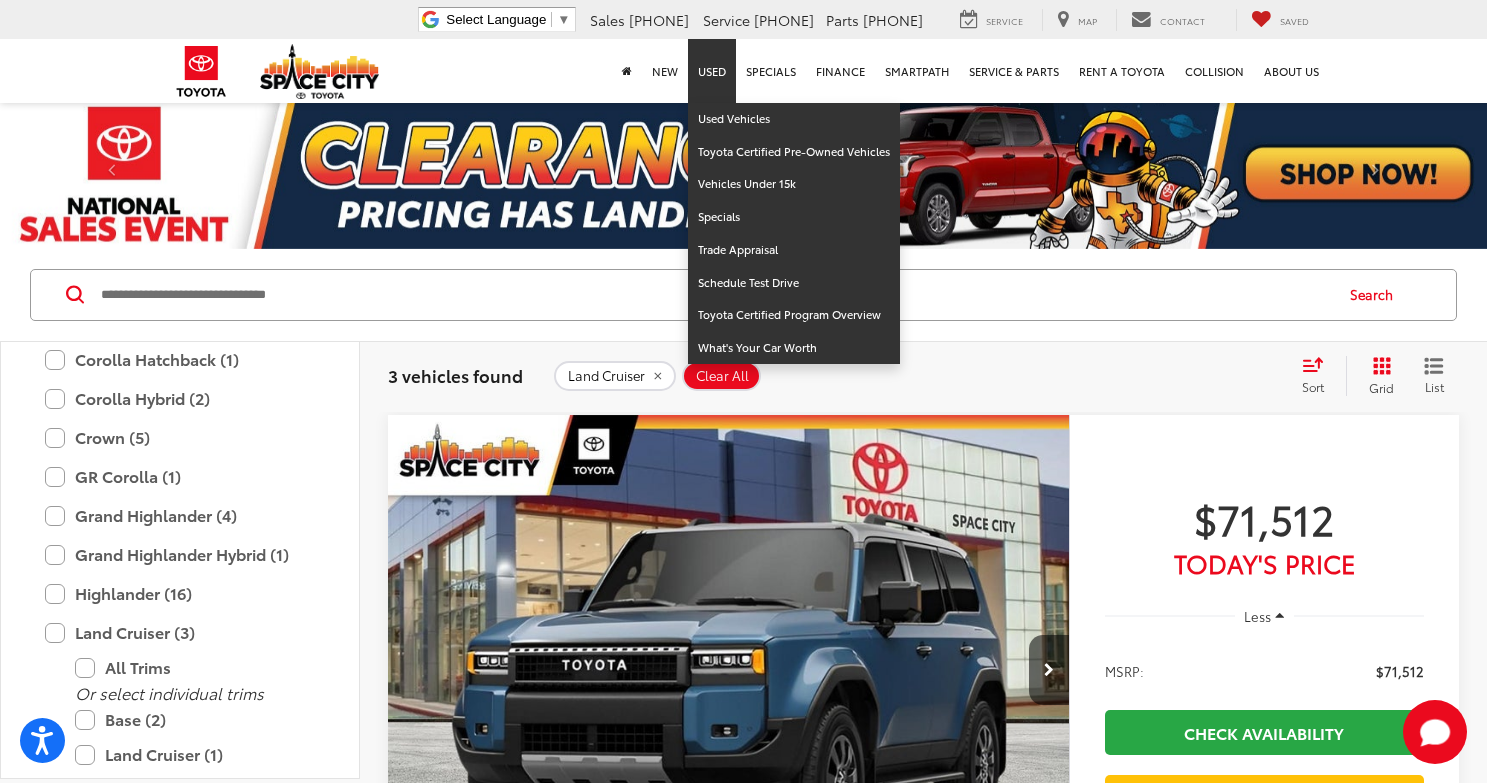 click on "Used" at bounding box center [712, 71] 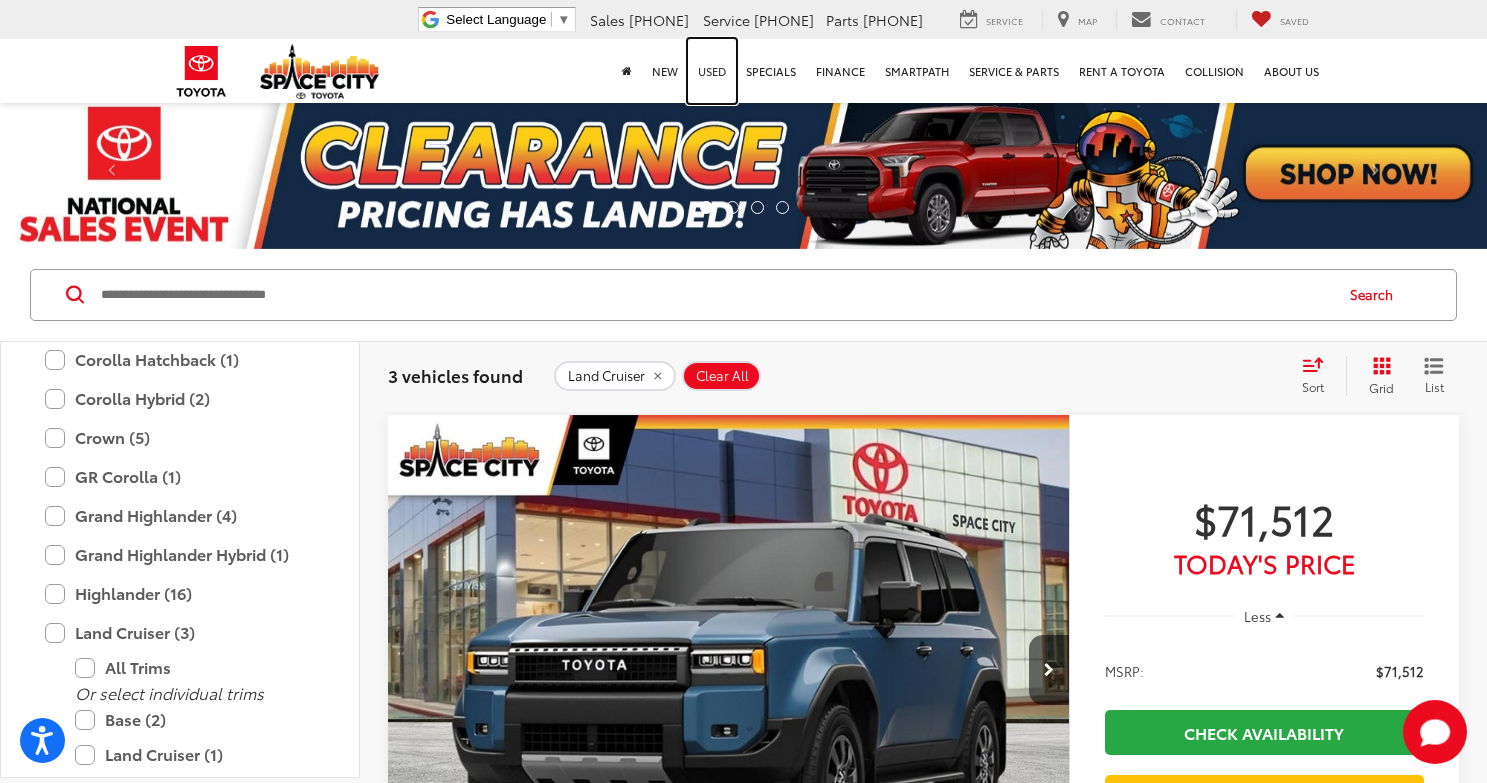 scroll, scrollTop: 0, scrollLeft: 0, axis: both 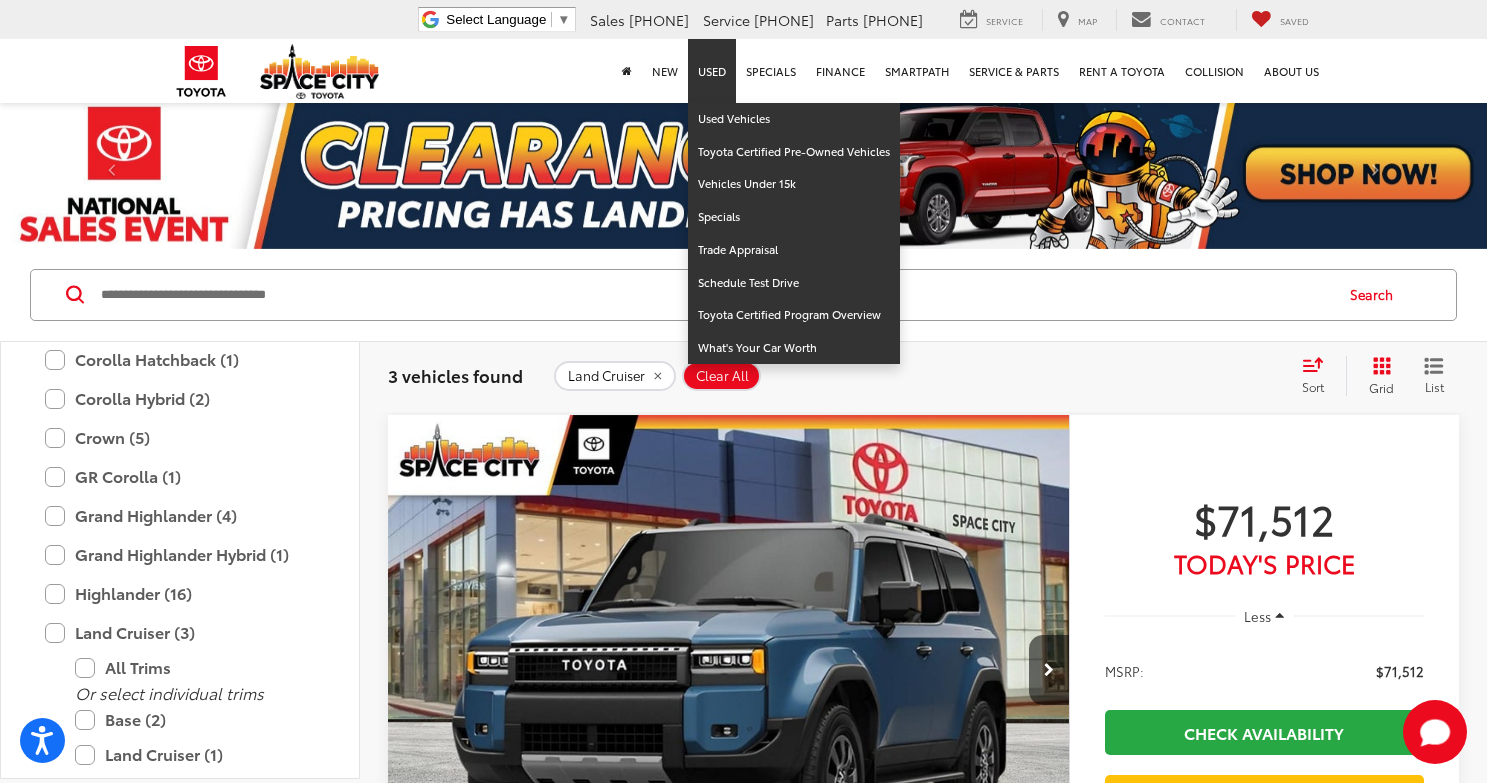 click on "Used" at bounding box center [712, 71] 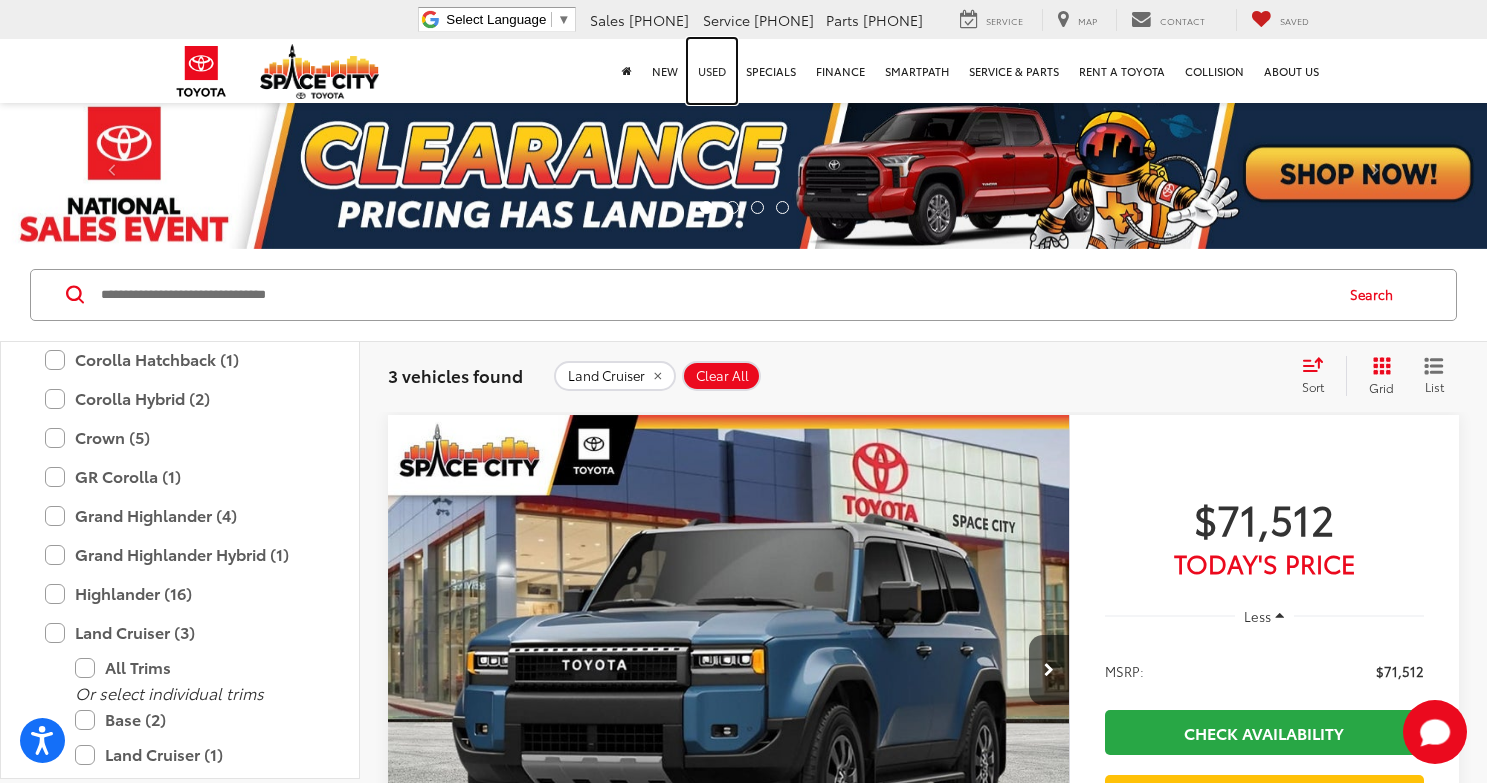 click on "Used" at bounding box center (712, 71) 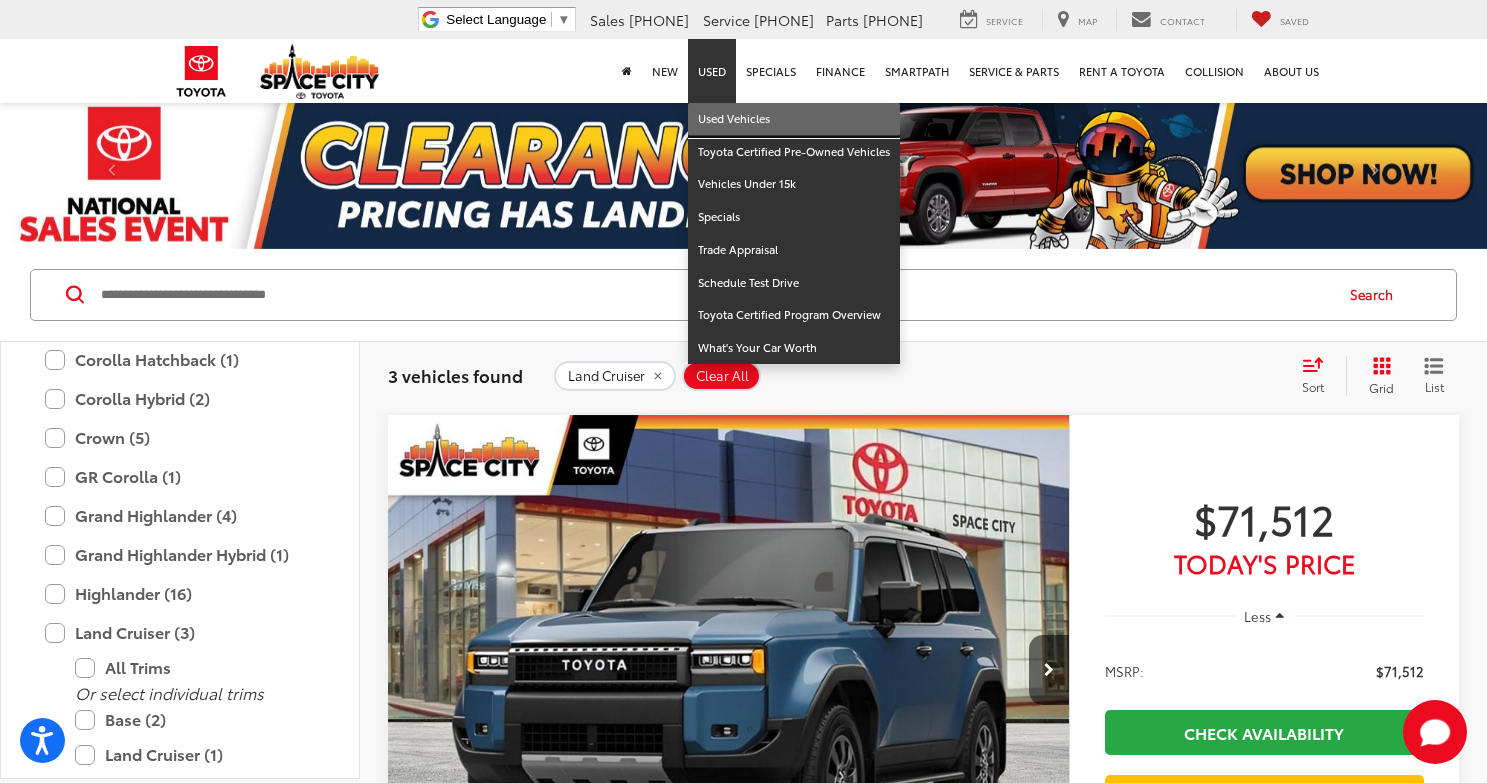 click on "Used Vehicles" at bounding box center [794, 119] 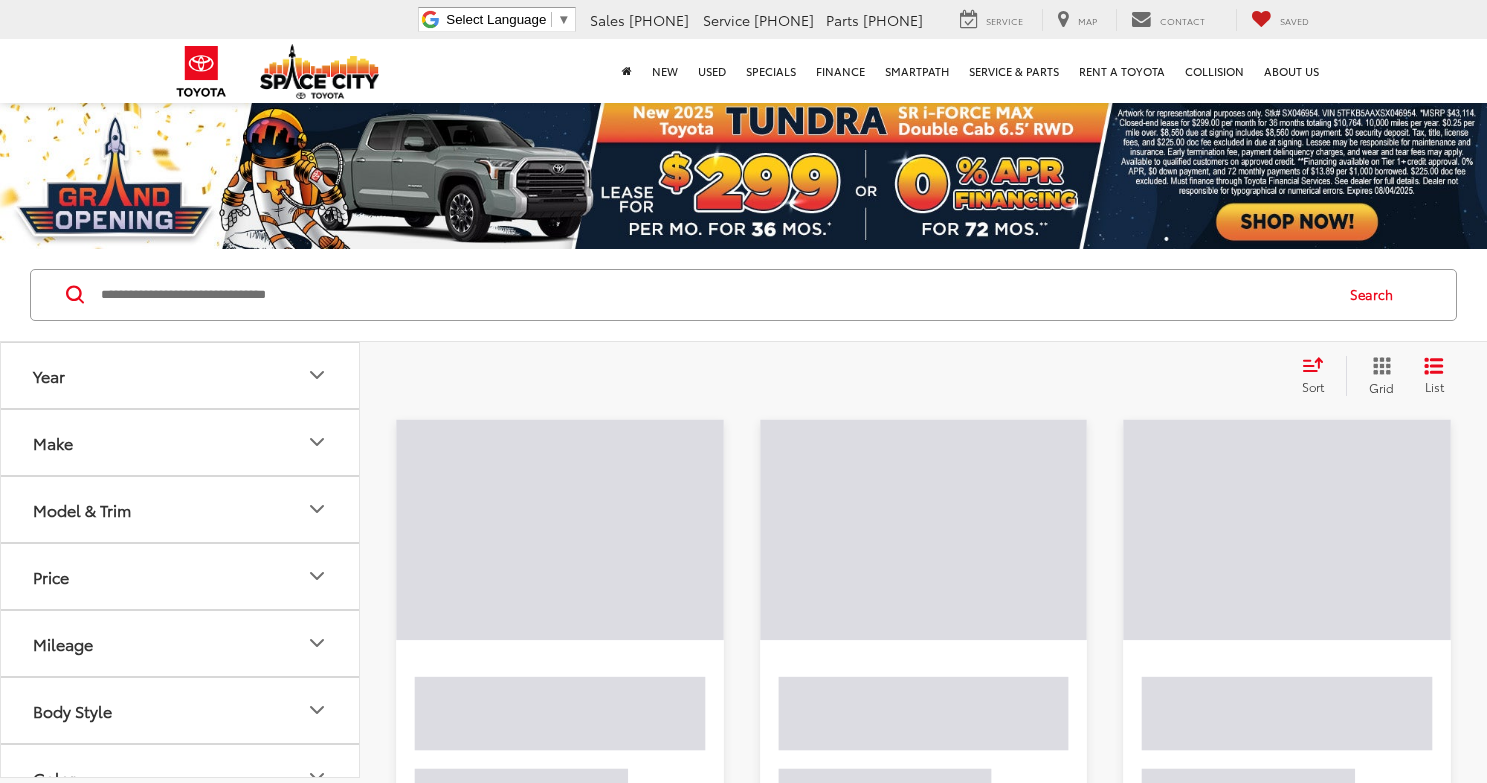 scroll, scrollTop: 0, scrollLeft: 0, axis: both 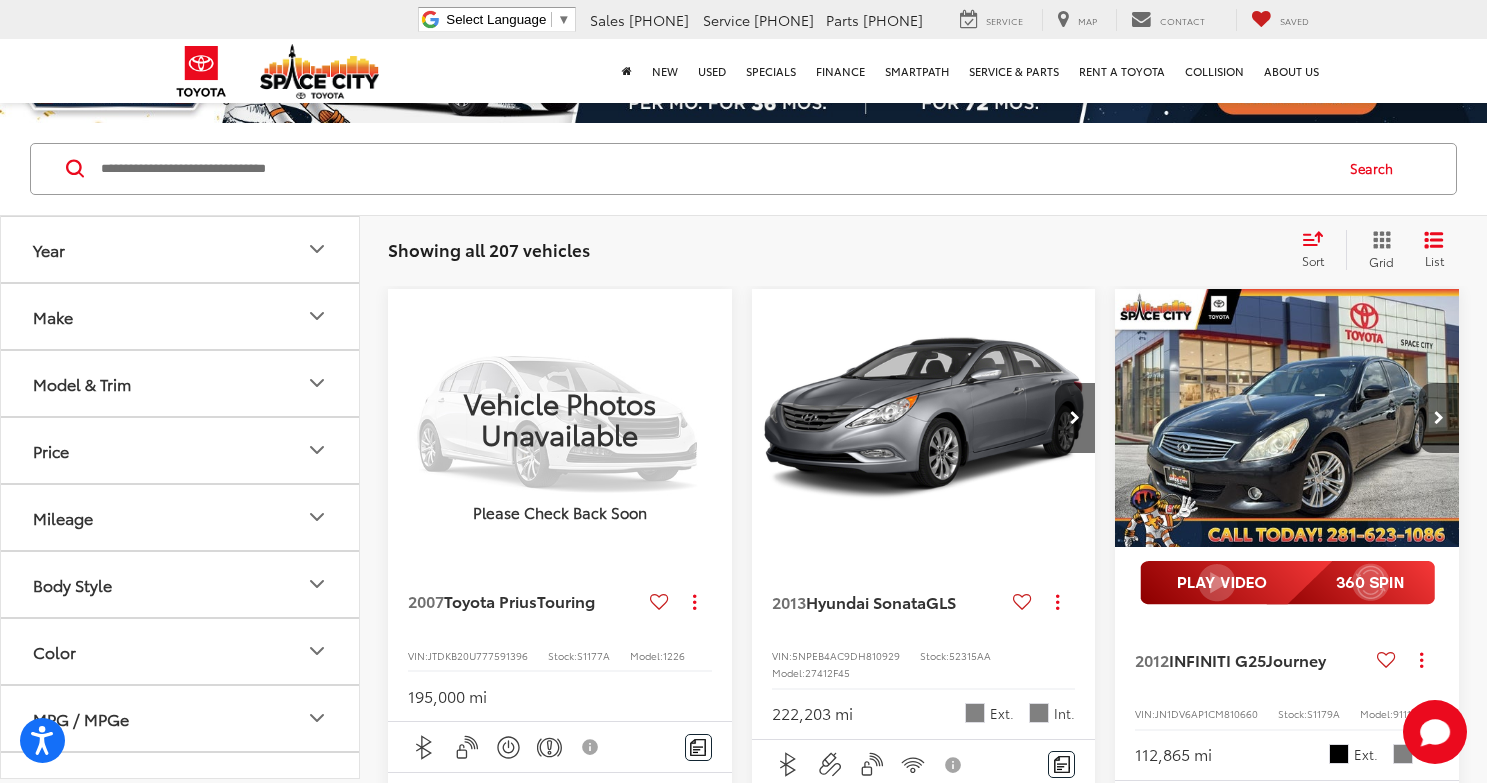 click 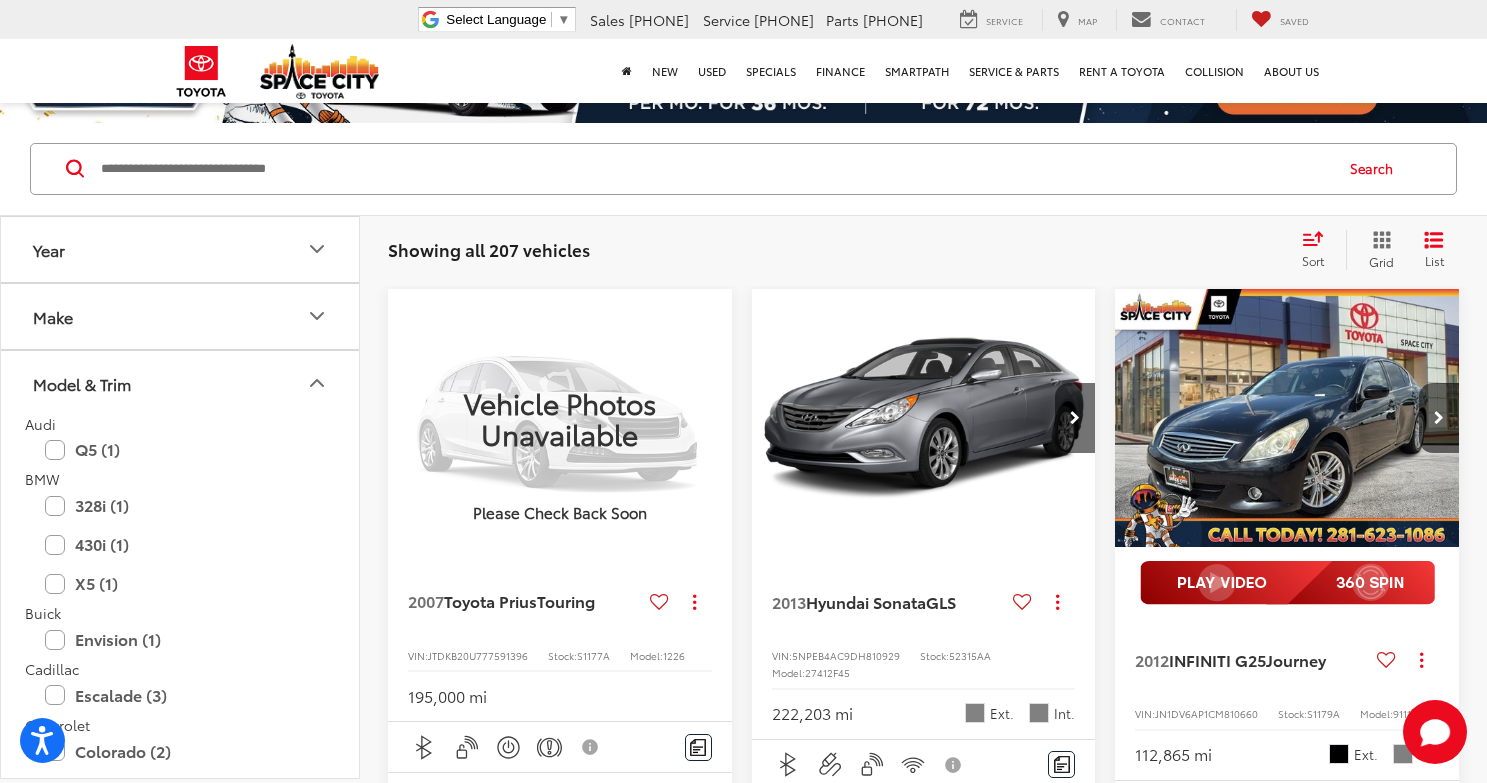 scroll, scrollTop: 0, scrollLeft: 0, axis: both 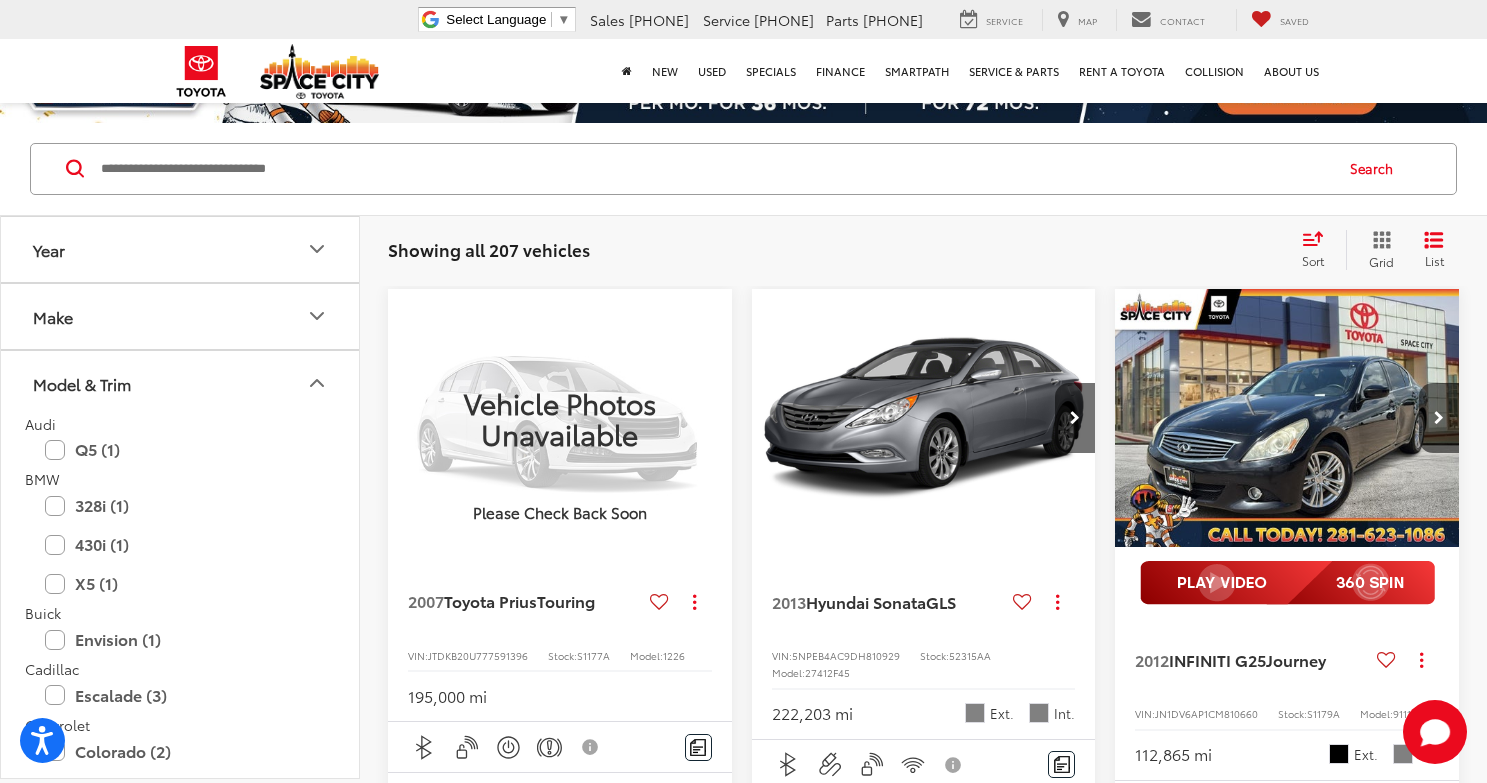 click 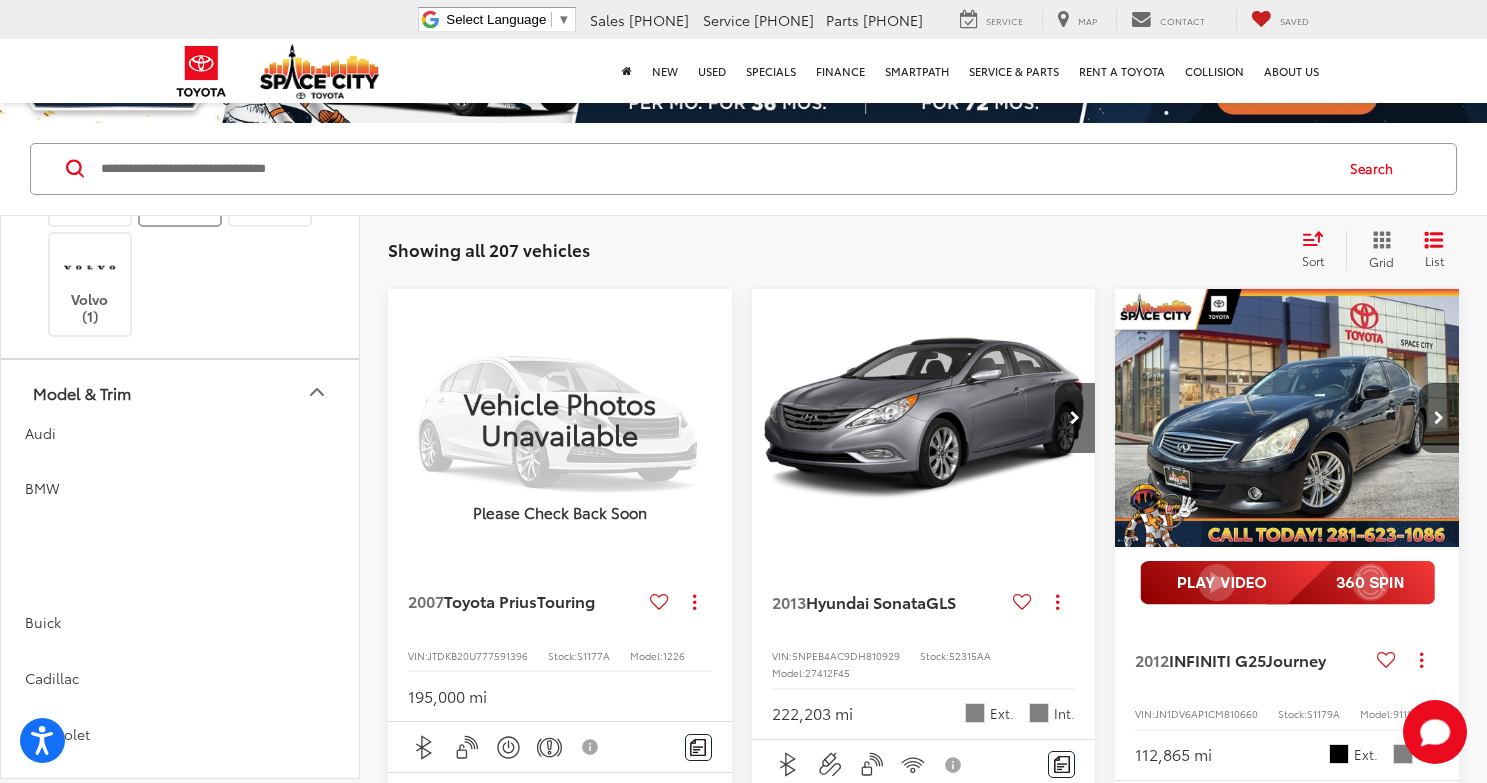 scroll, scrollTop: 648, scrollLeft: 0, axis: vertical 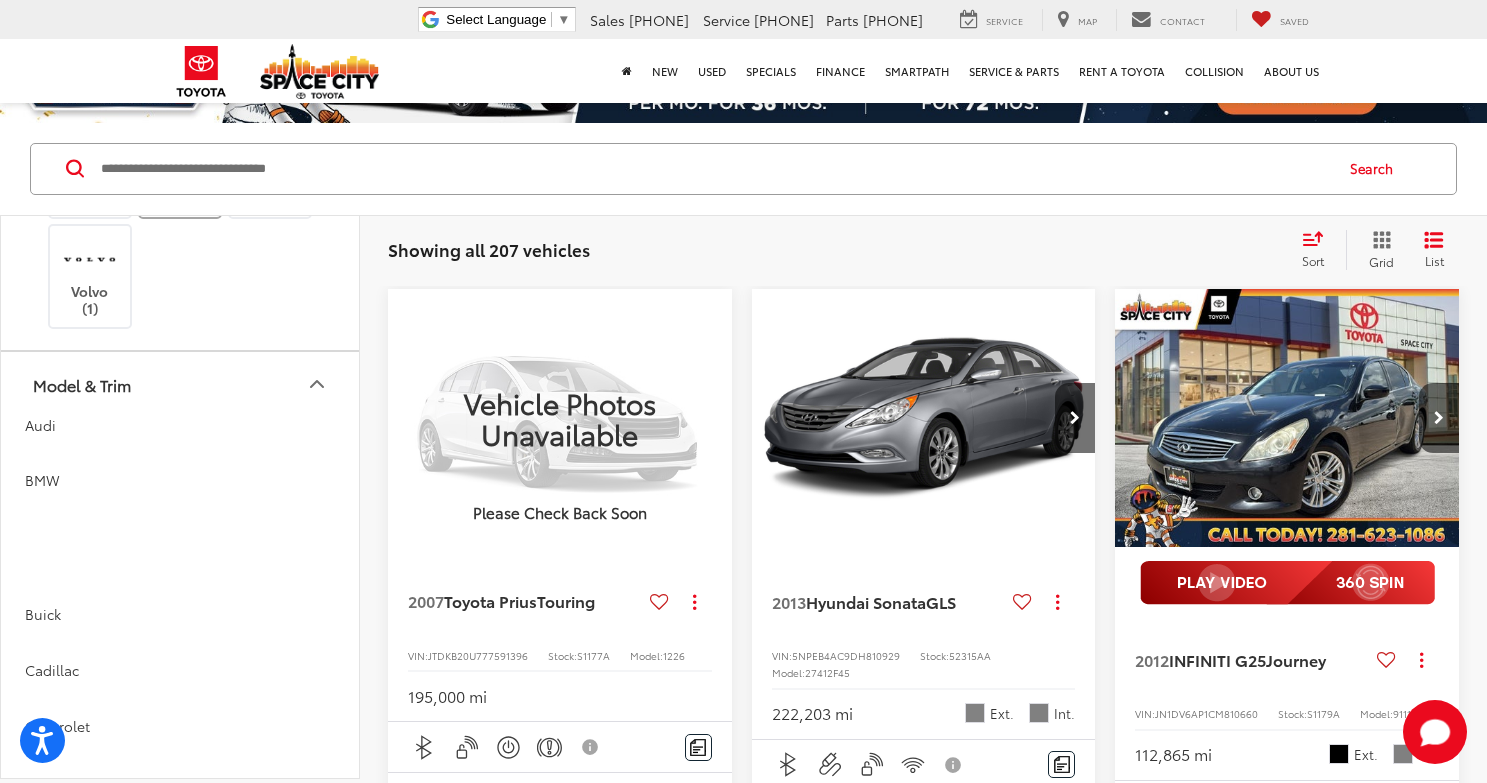 click at bounding box center [180, 173] 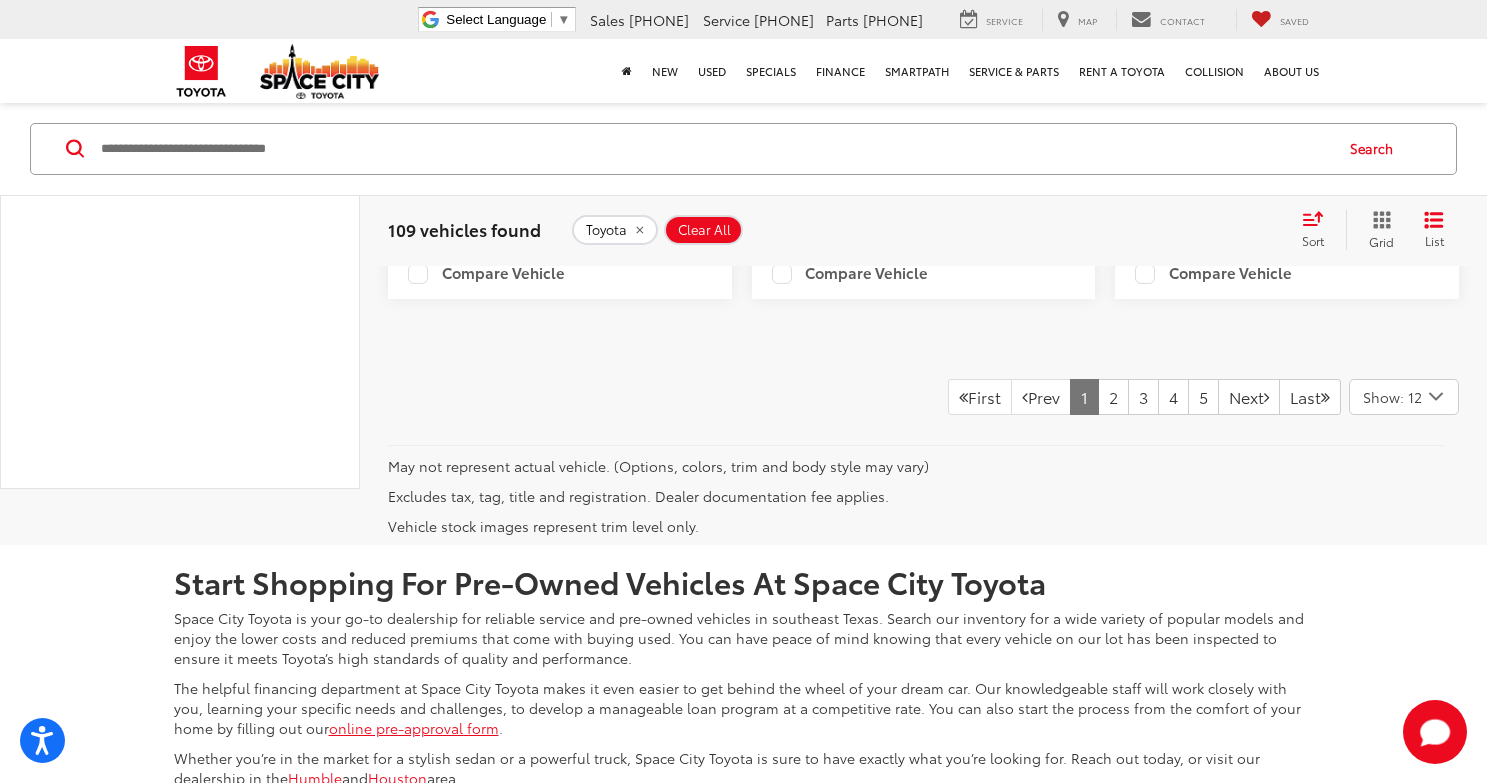 scroll, scrollTop: 4386, scrollLeft: 0, axis: vertical 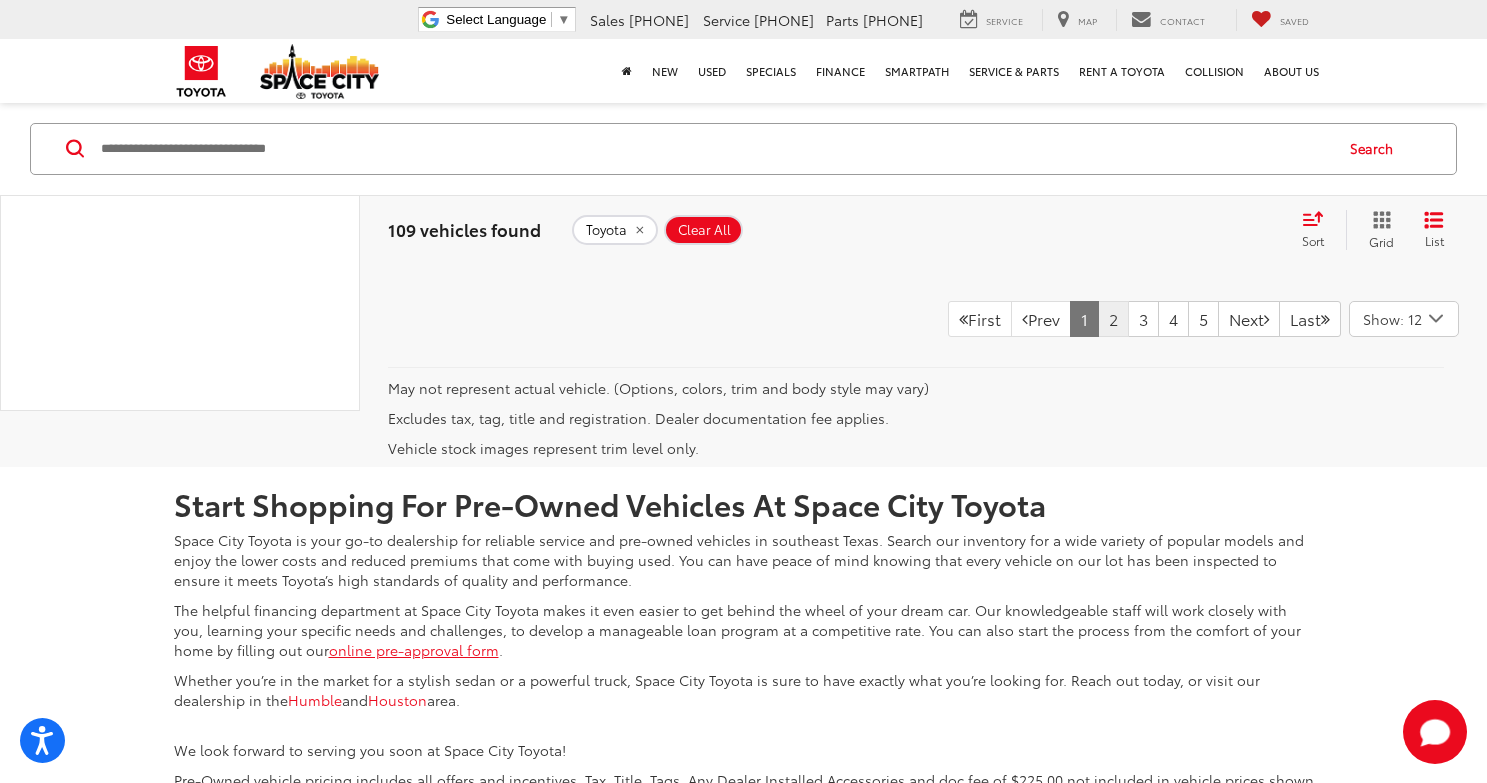 click on "2" at bounding box center (1113, 319) 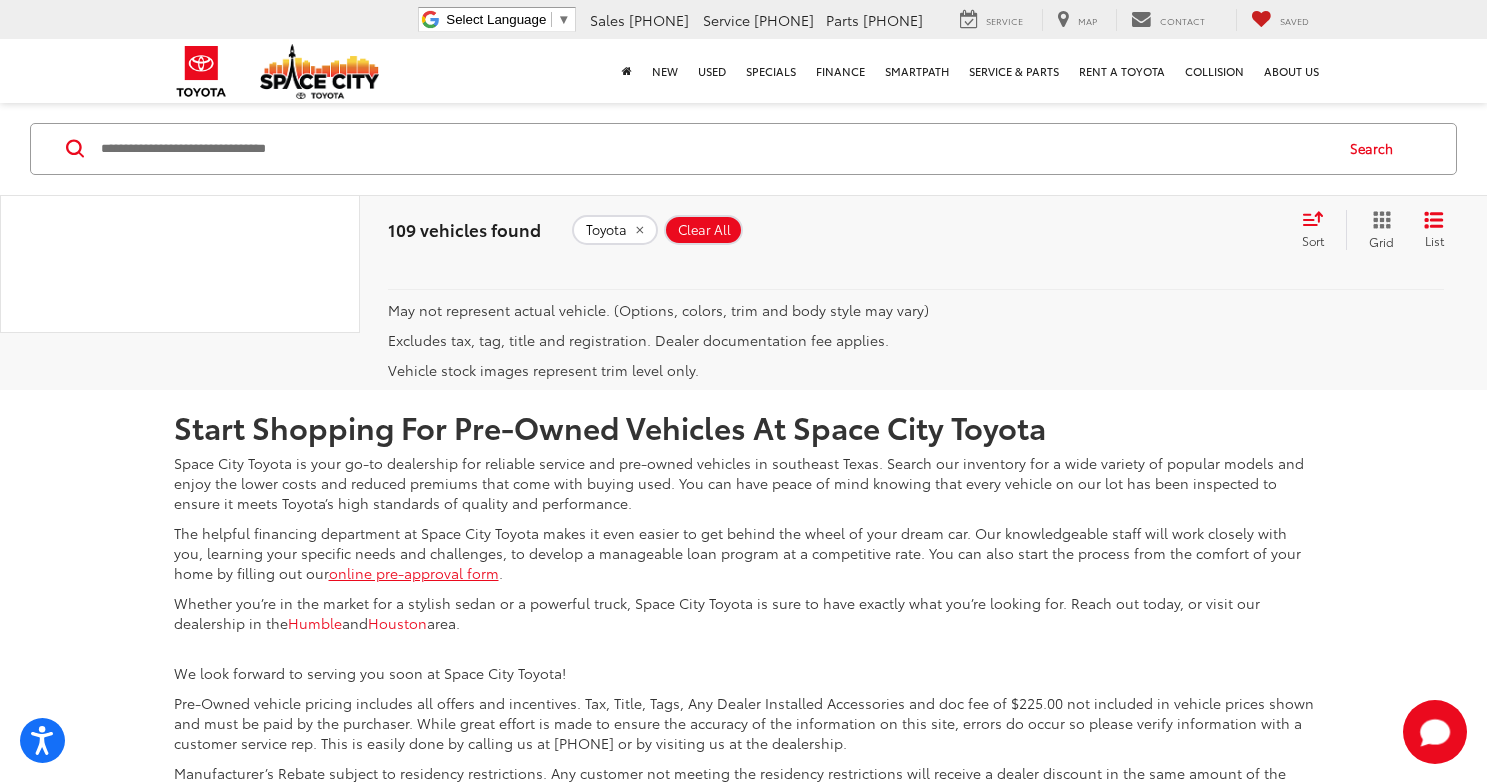 scroll, scrollTop: 4401, scrollLeft: 0, axis: vertical 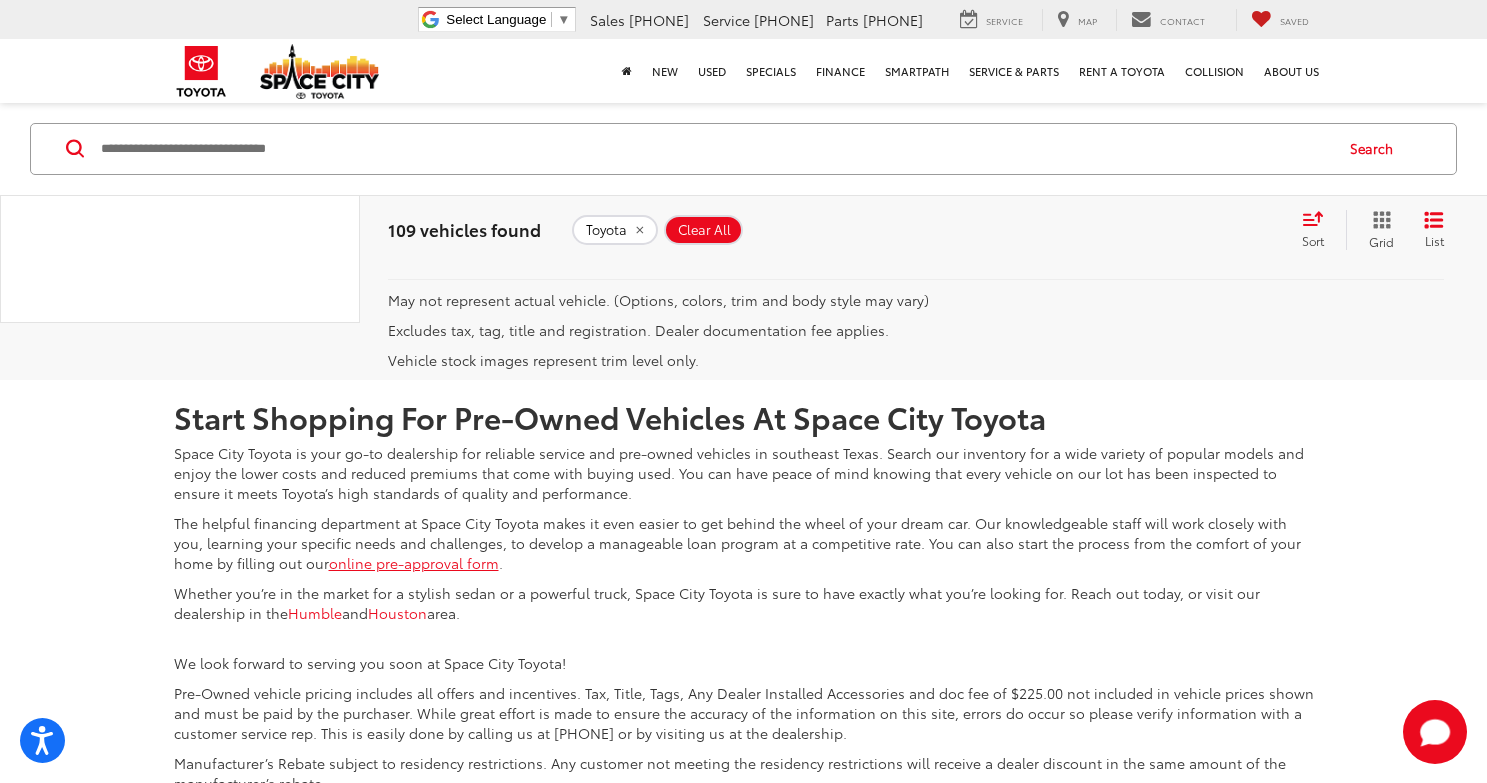 click on "3" at bounding box center (1143, 231) 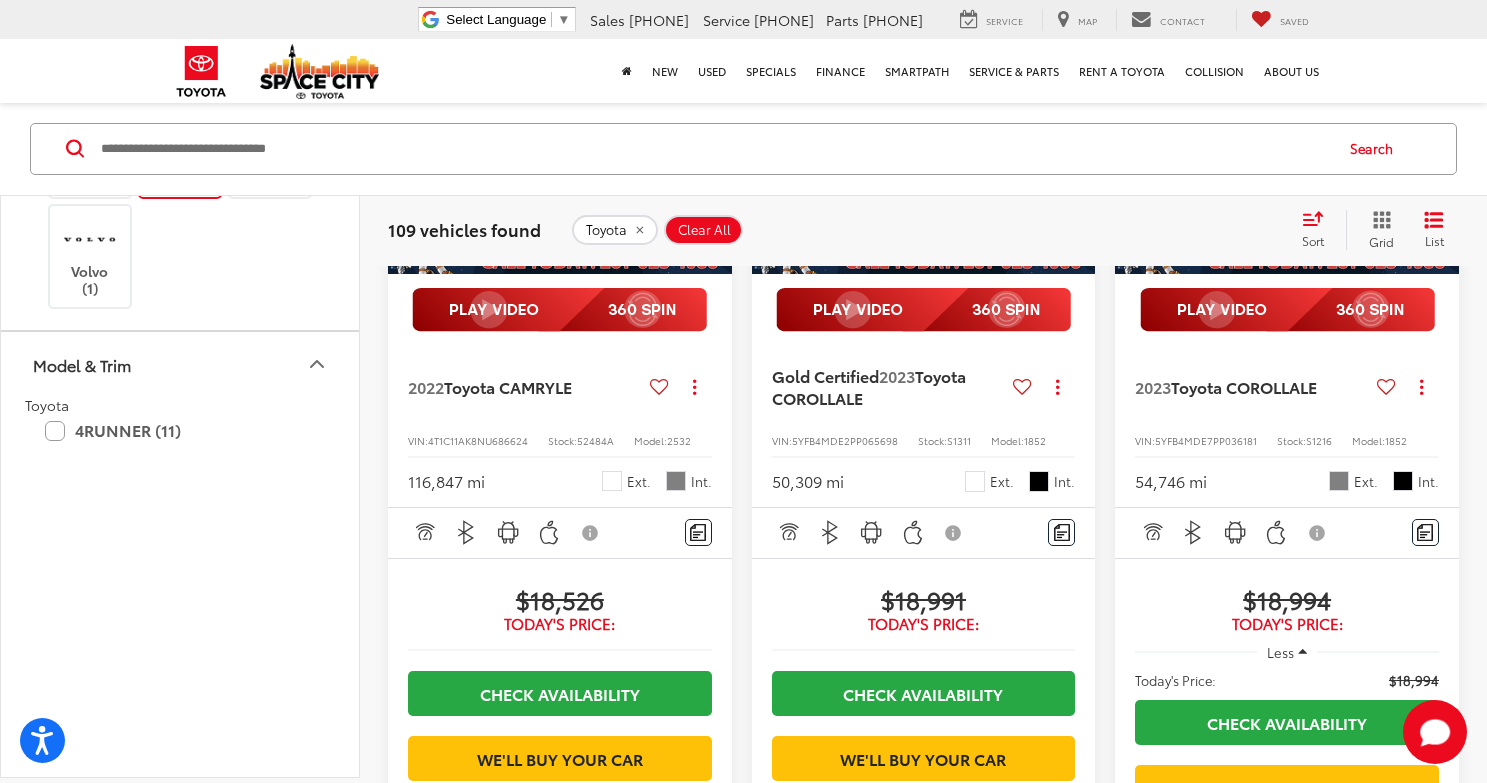 scroll, scrollTop: 146, scrollLeft: 0, axis: vertical 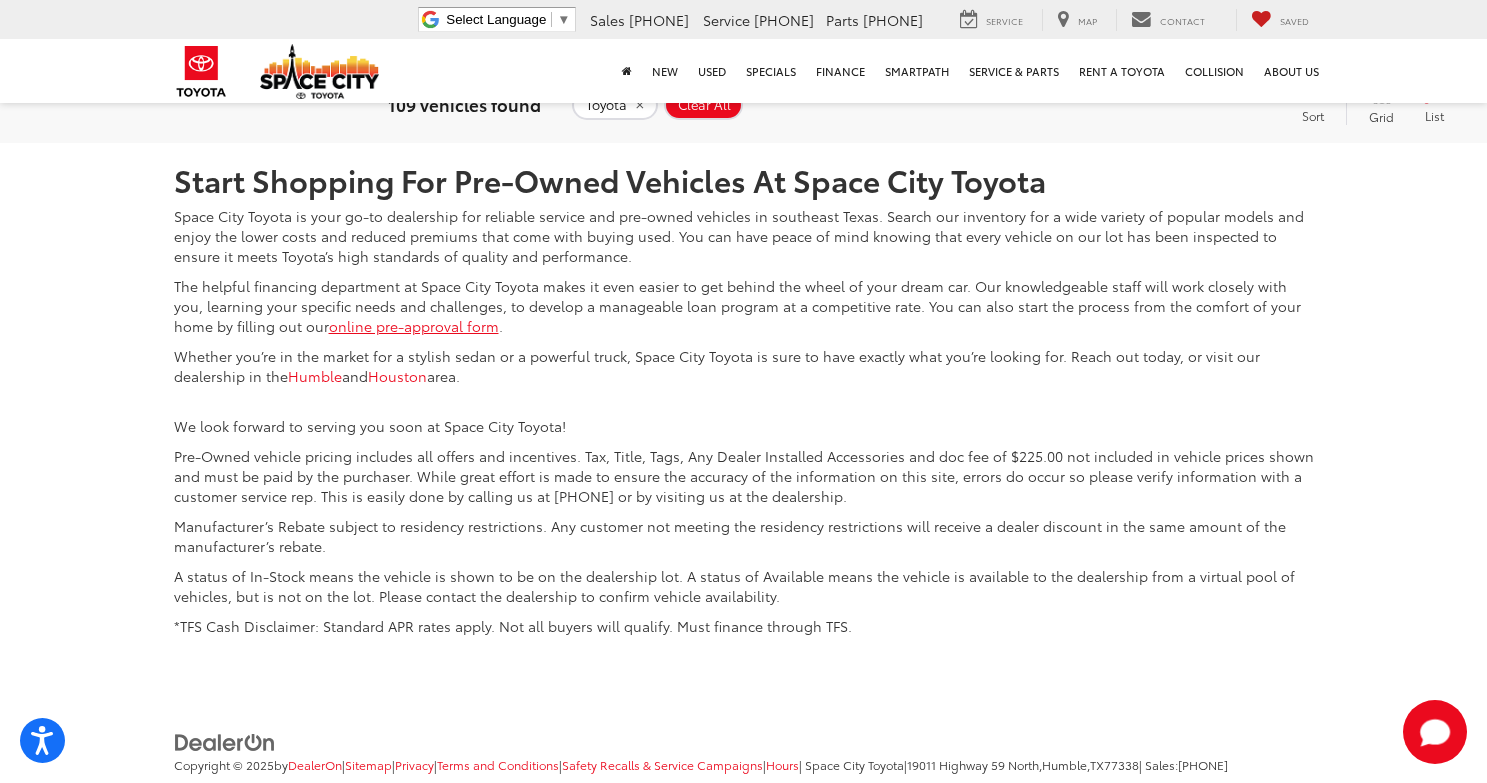 click on "4" at bounding box center [1173, -5] 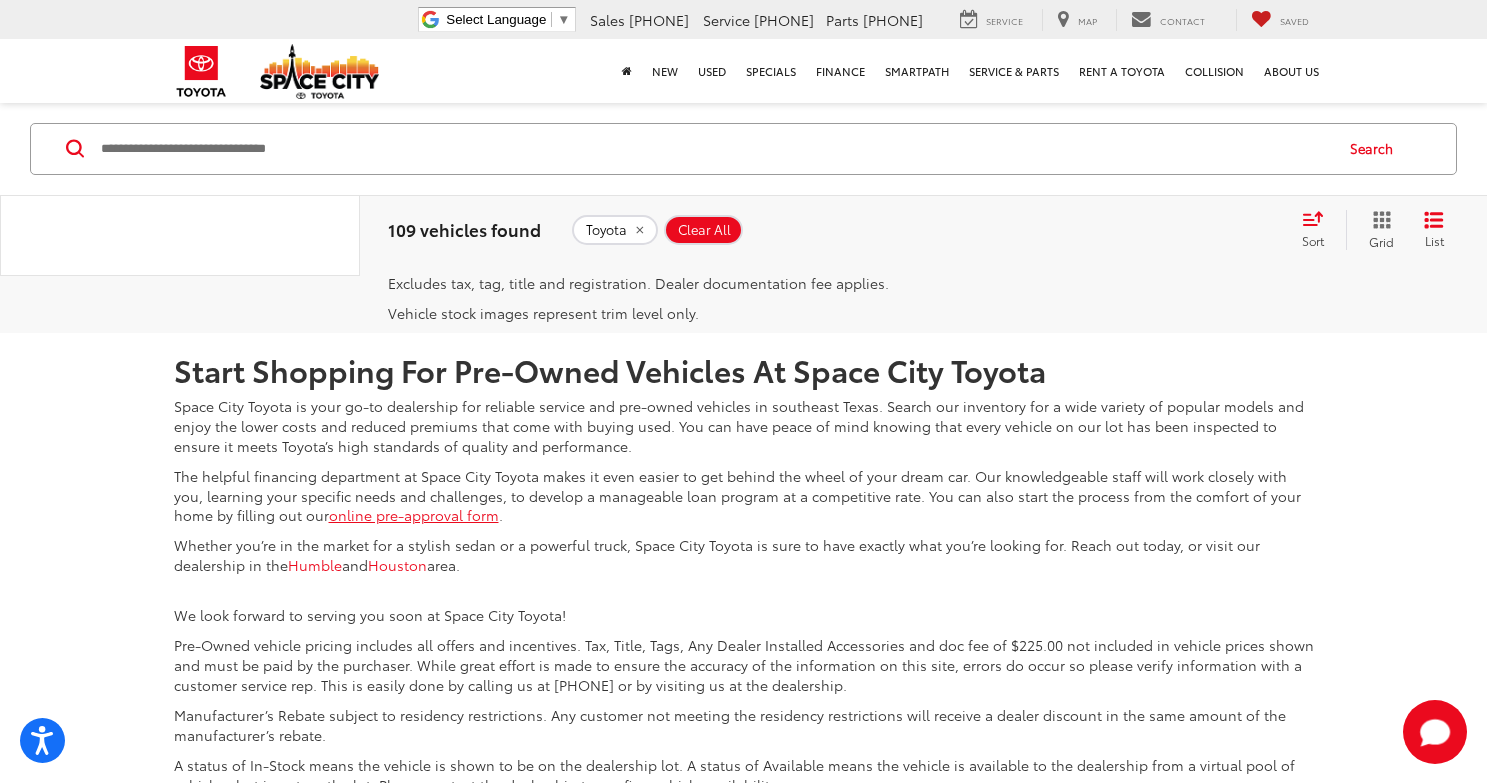 scroll, scrollTop: 4513, scrollLeft: 0, axis: vertical 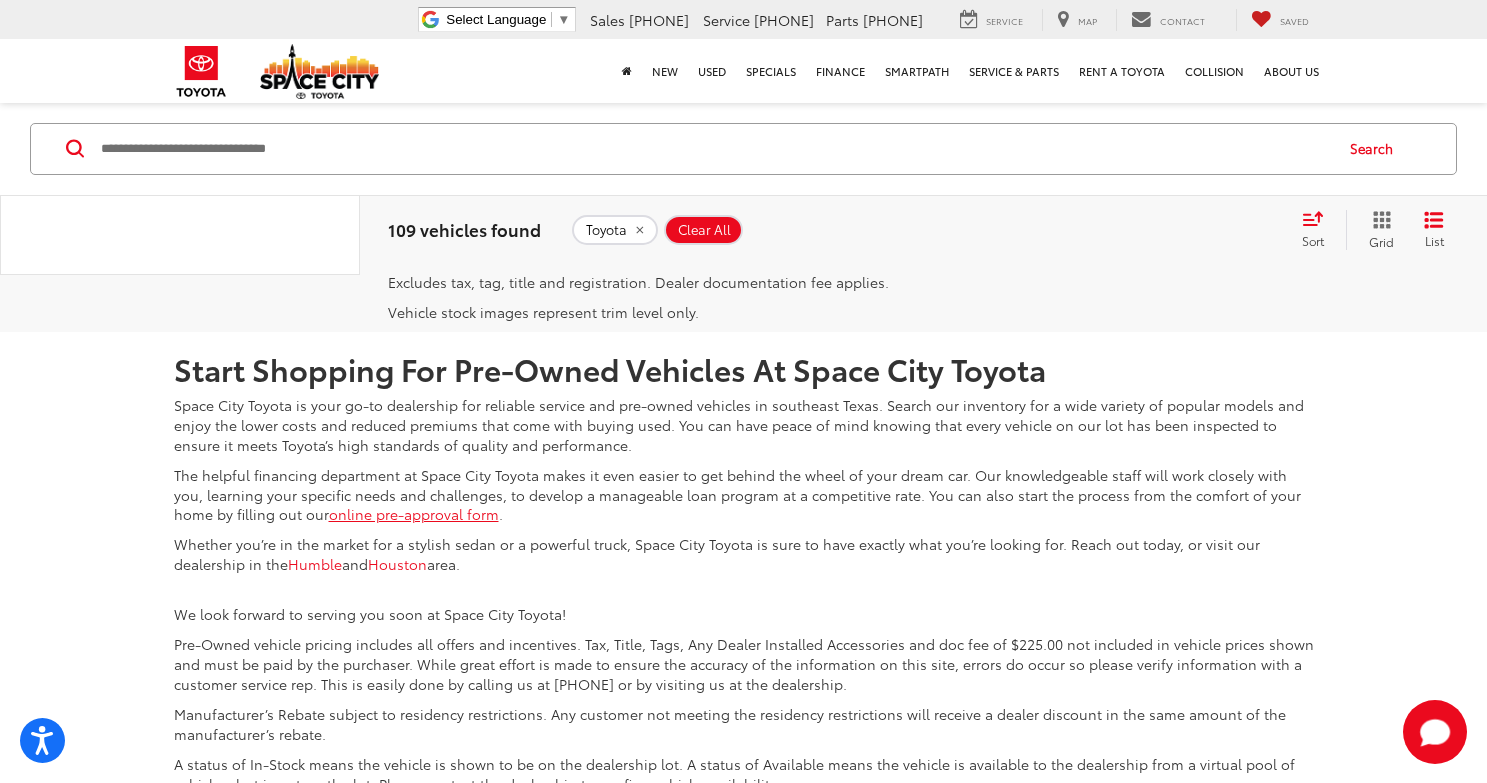 click on "5" at bounding box center [1173, 183] 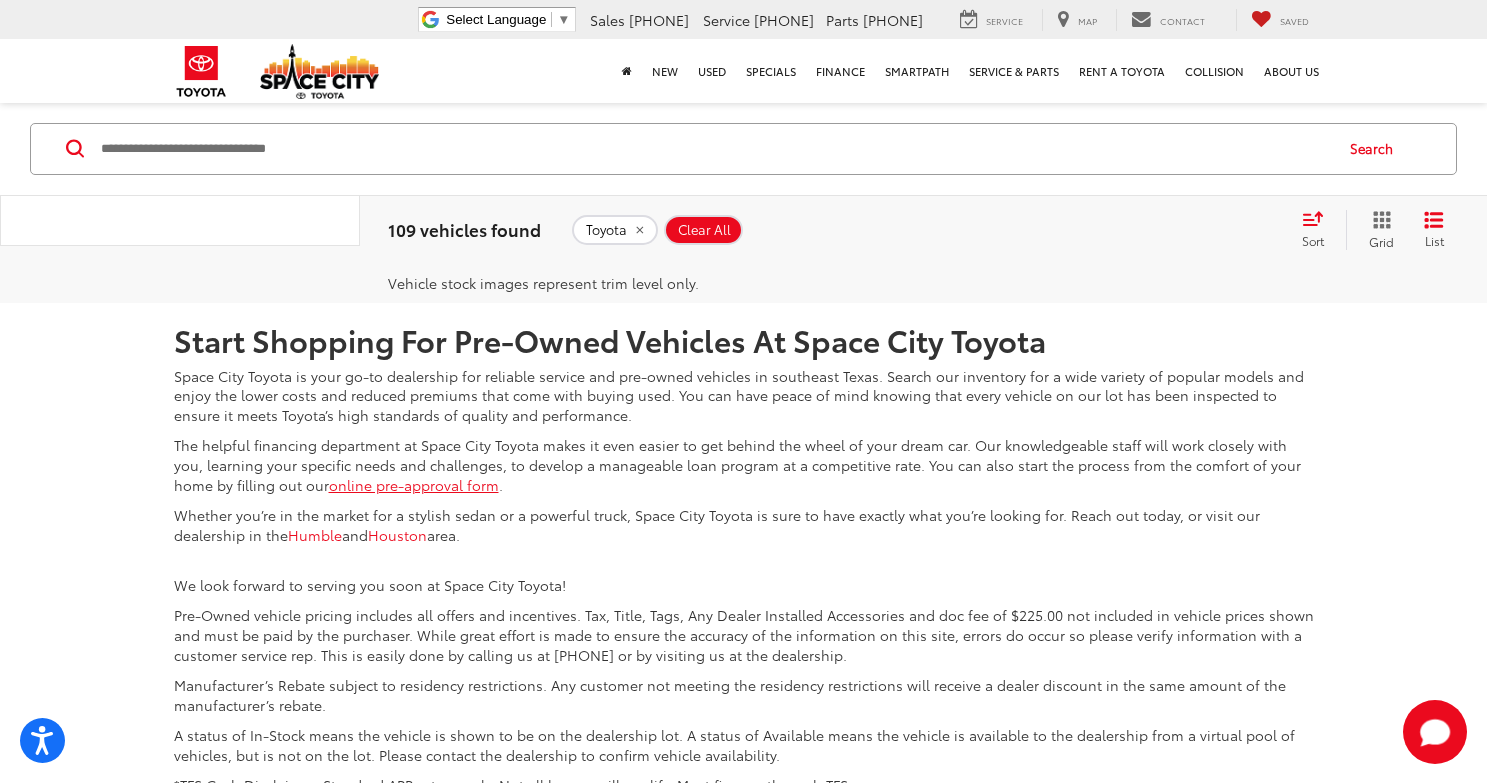 scroll, scrollTop: 4572, scrollLeft: 0, axis: vertical 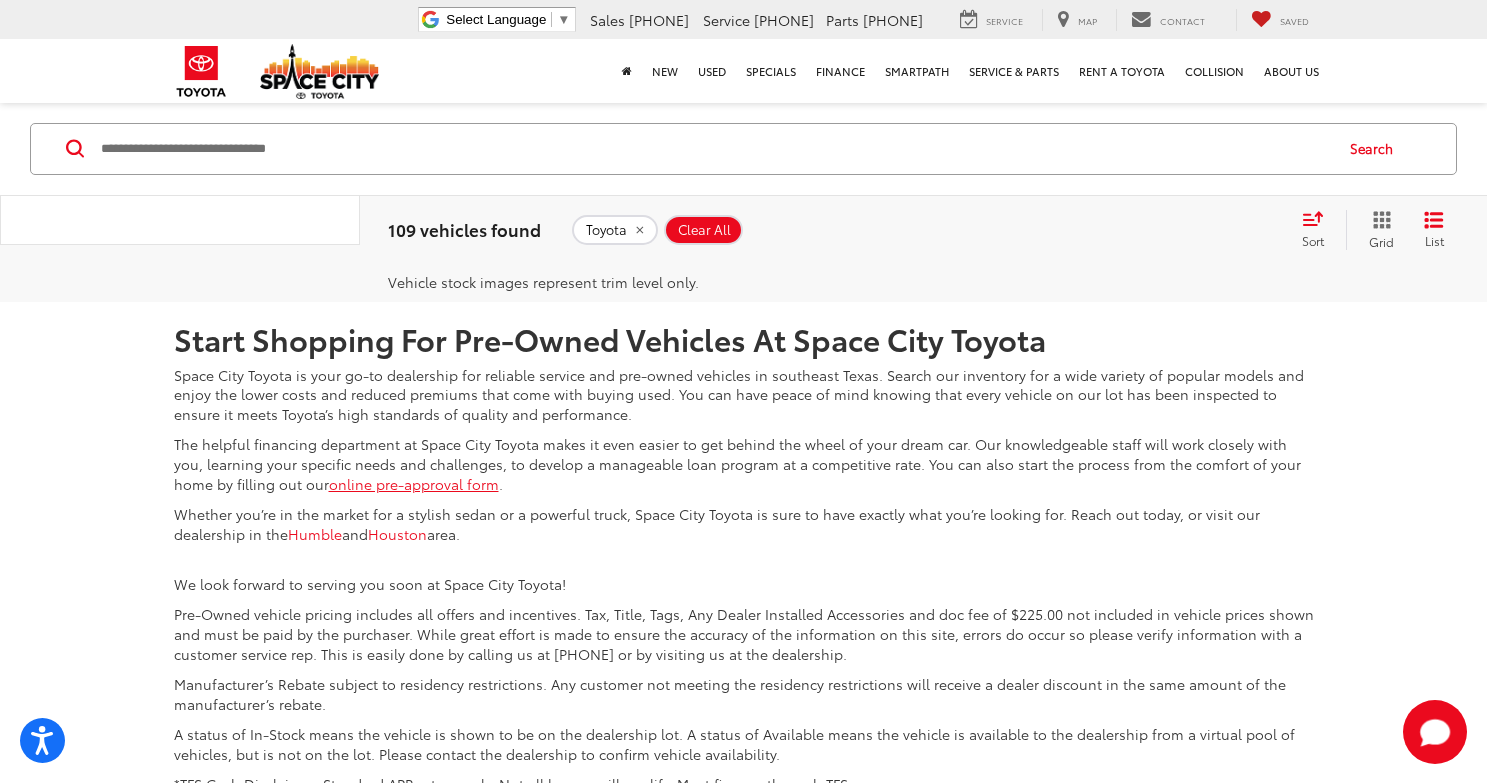 click on "6" at bounding box center [1173, 153] 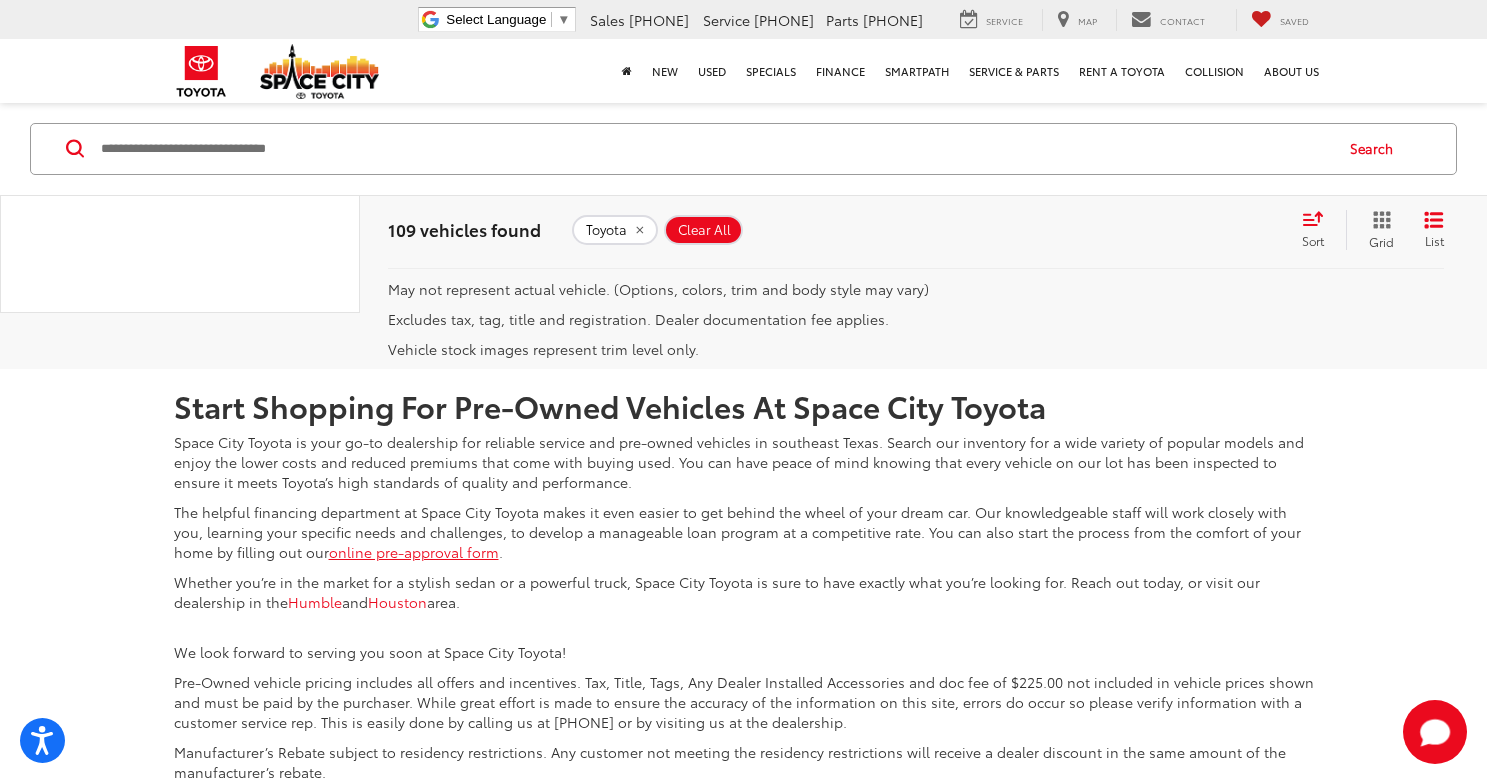 scroll, scrollTop: 4538, scrollLeft: 0, axis: vertical 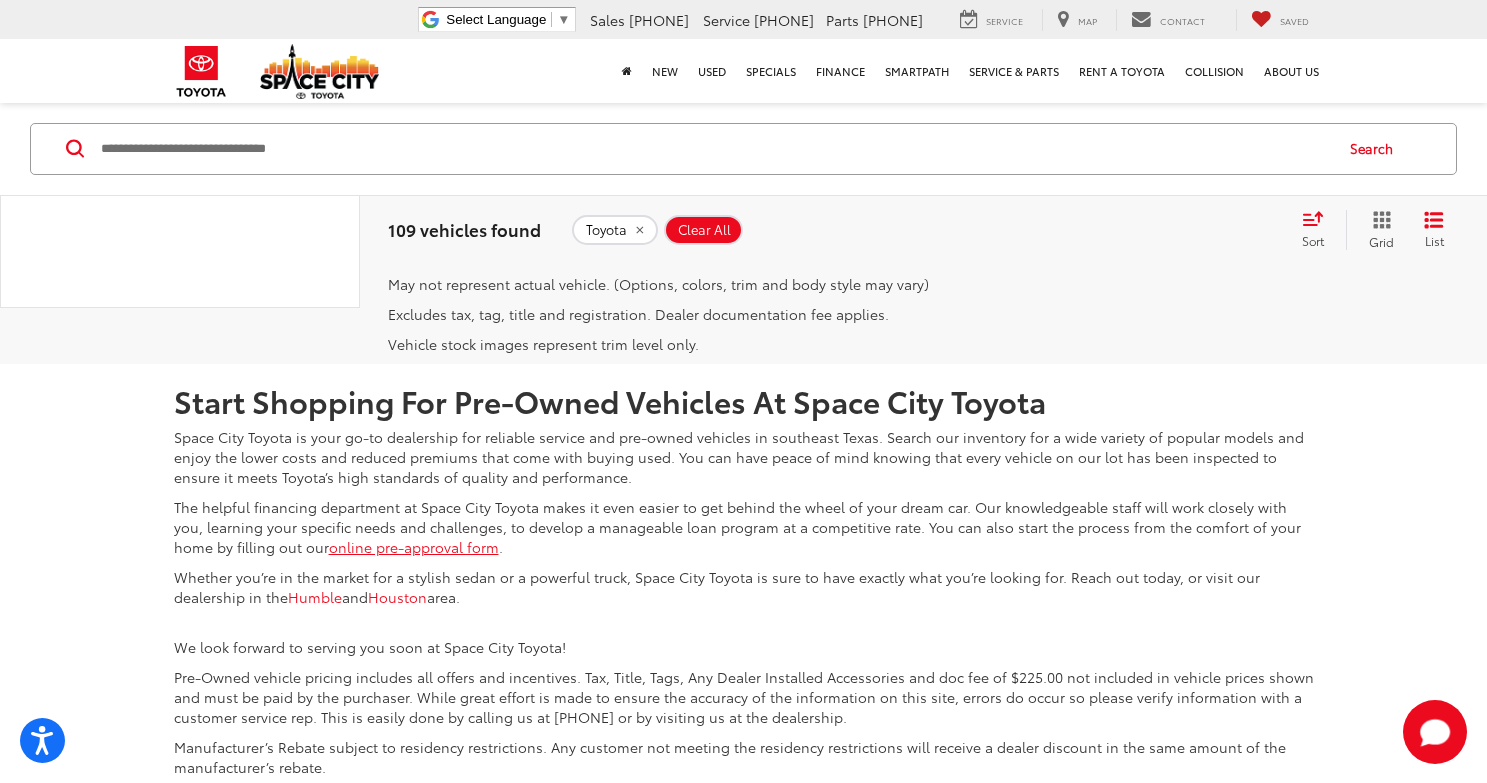 click on "7" at bounding box center (1173, 215) 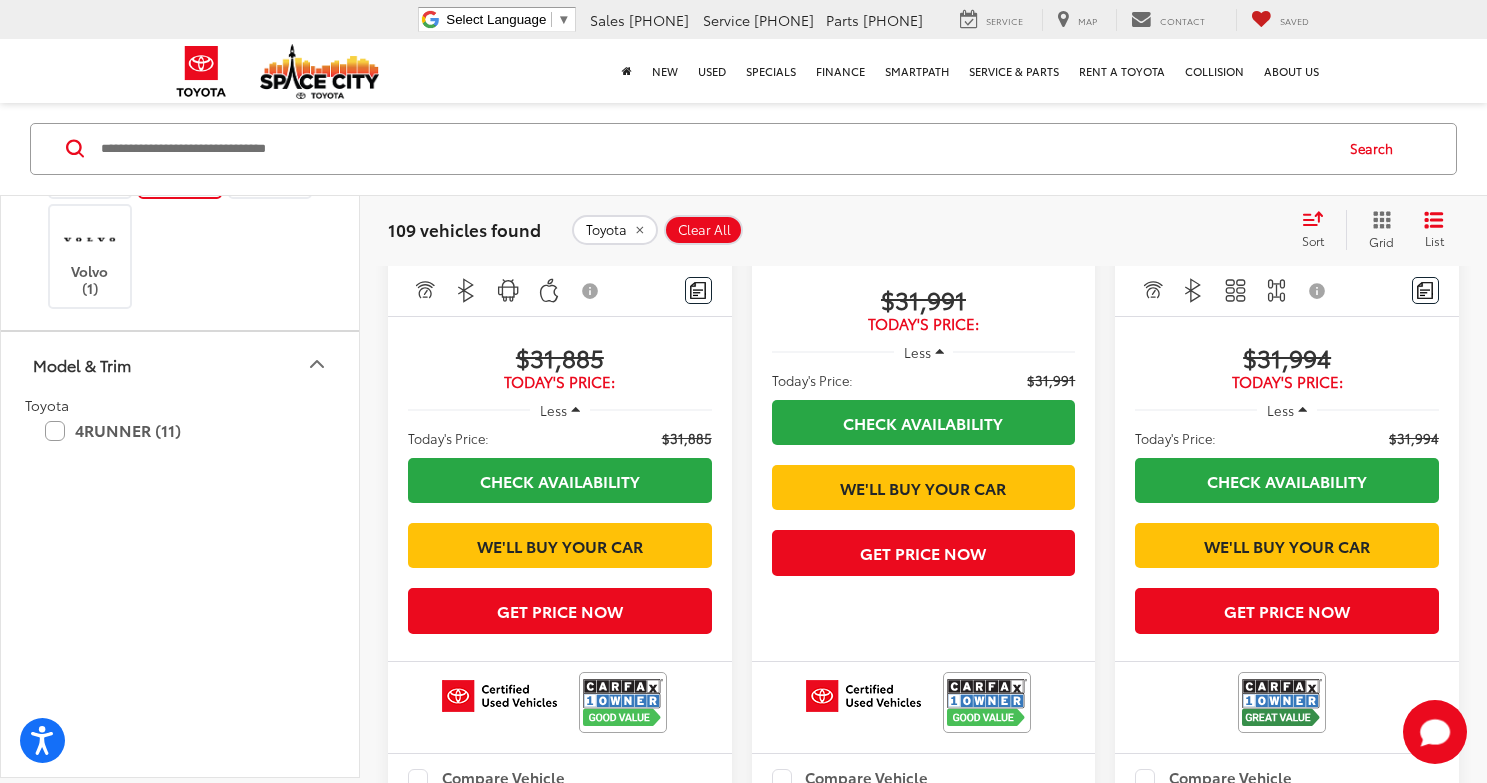 scroll, scrollTop: 633, scrollLeft: 0, axis: vertical 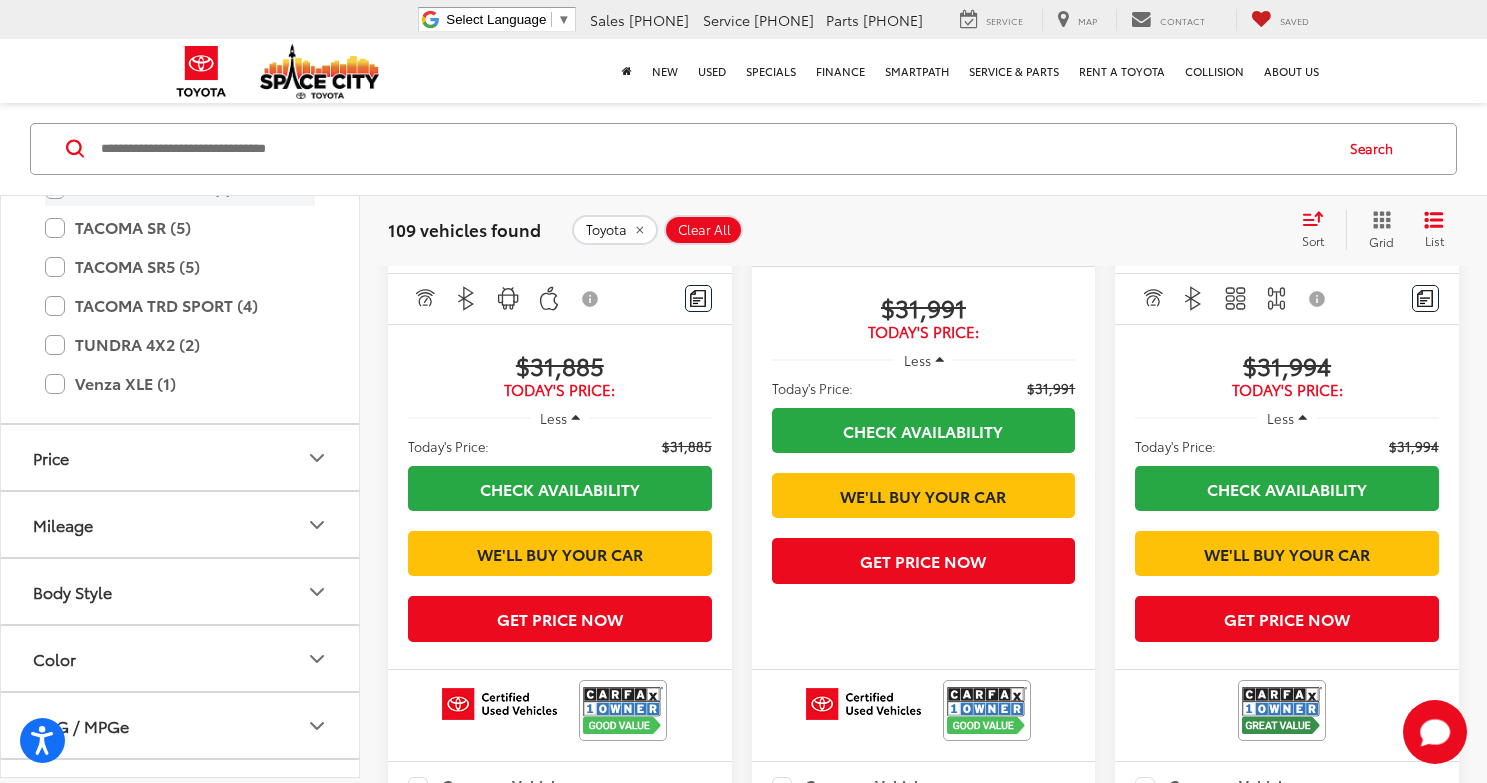 click on "TACOMA LIMITED (1)" at bounding box center [180, 188] 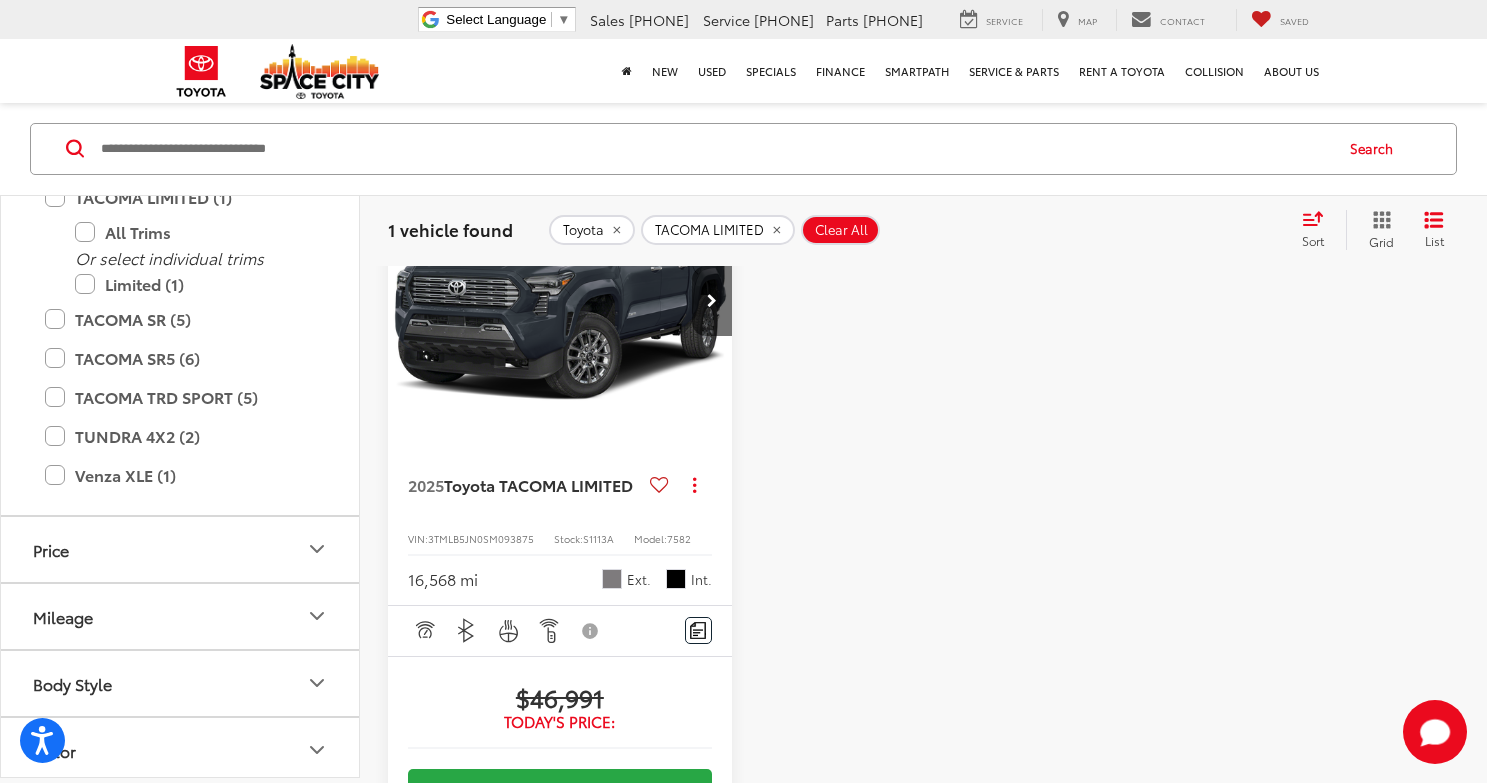 scroll, scrollTop: 245, scrollLeft: 0, axis: vertical 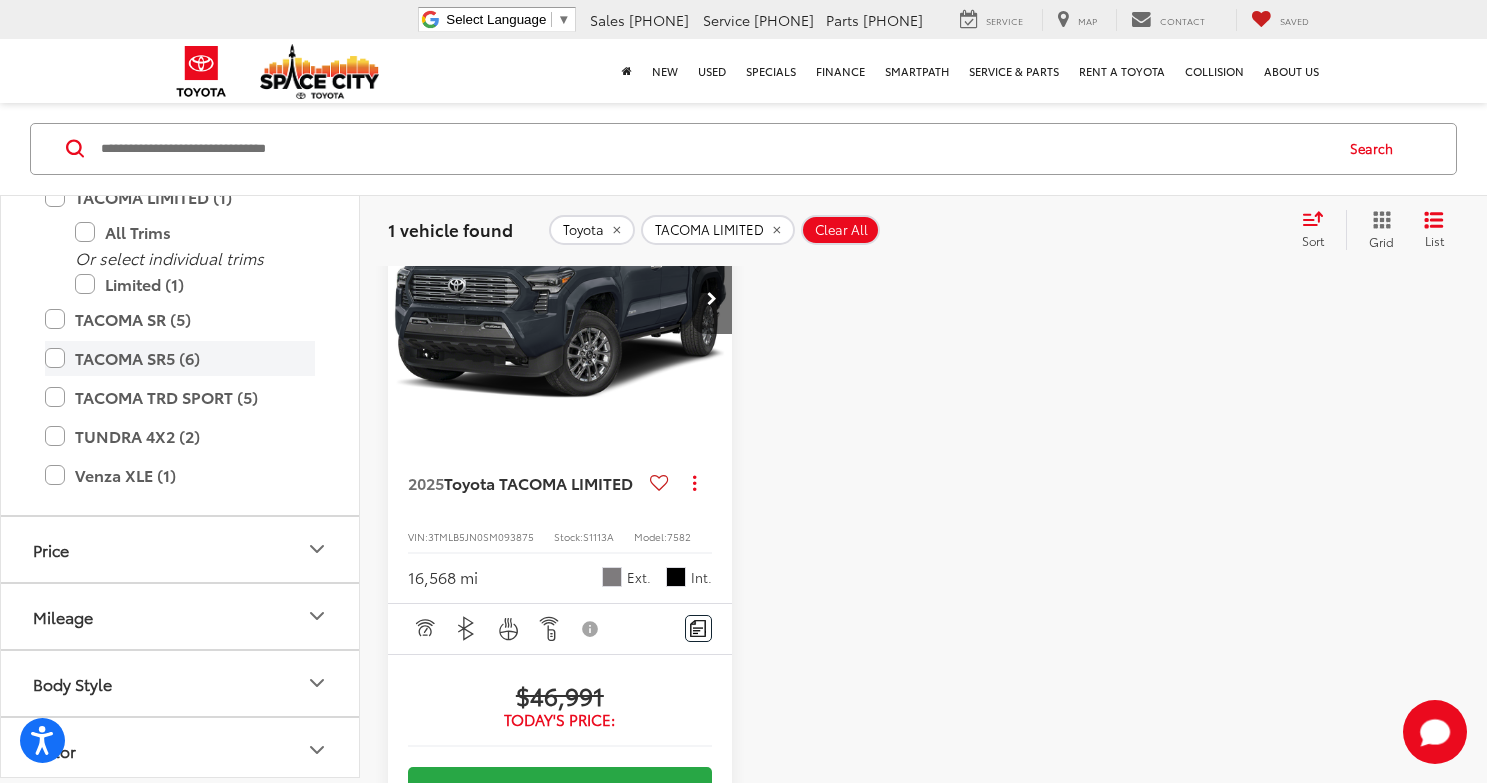 click on "TACOMA SR5 (6)" at bounding box center (180, 357) 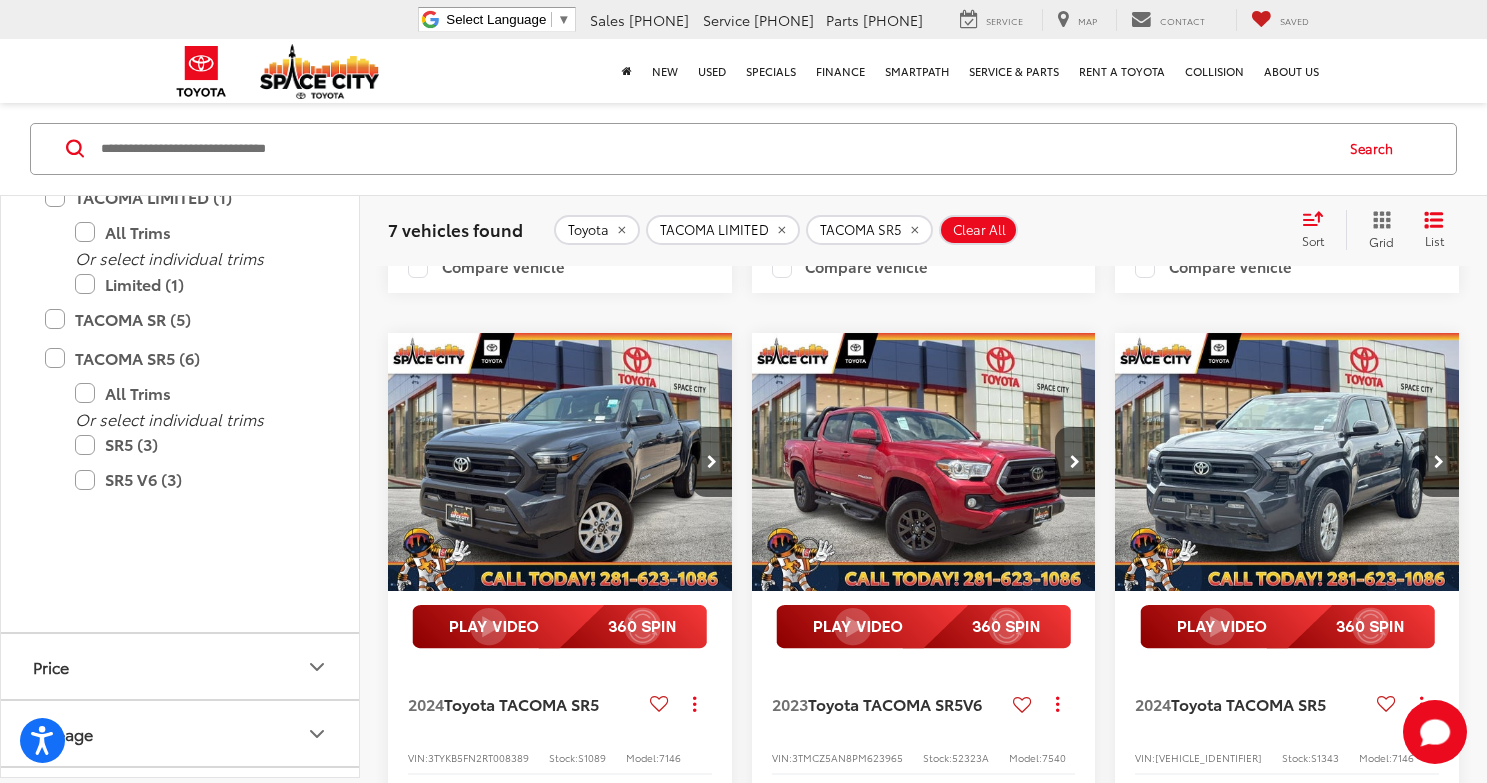 scroll, scrollTop: 1144, scrollLeft: 0, axis: vertical 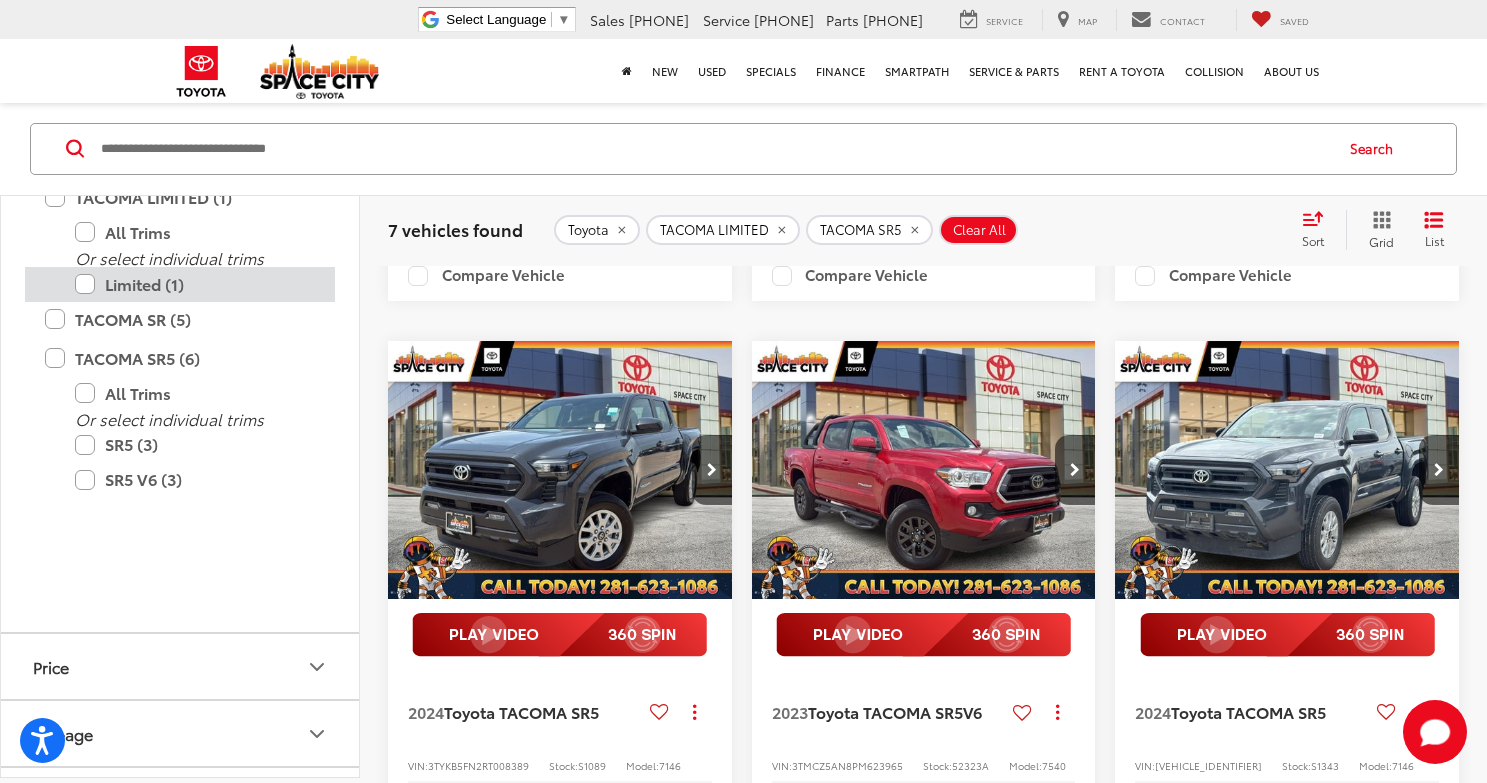 click on "Limited (1)" at bounding box center (195, 283) 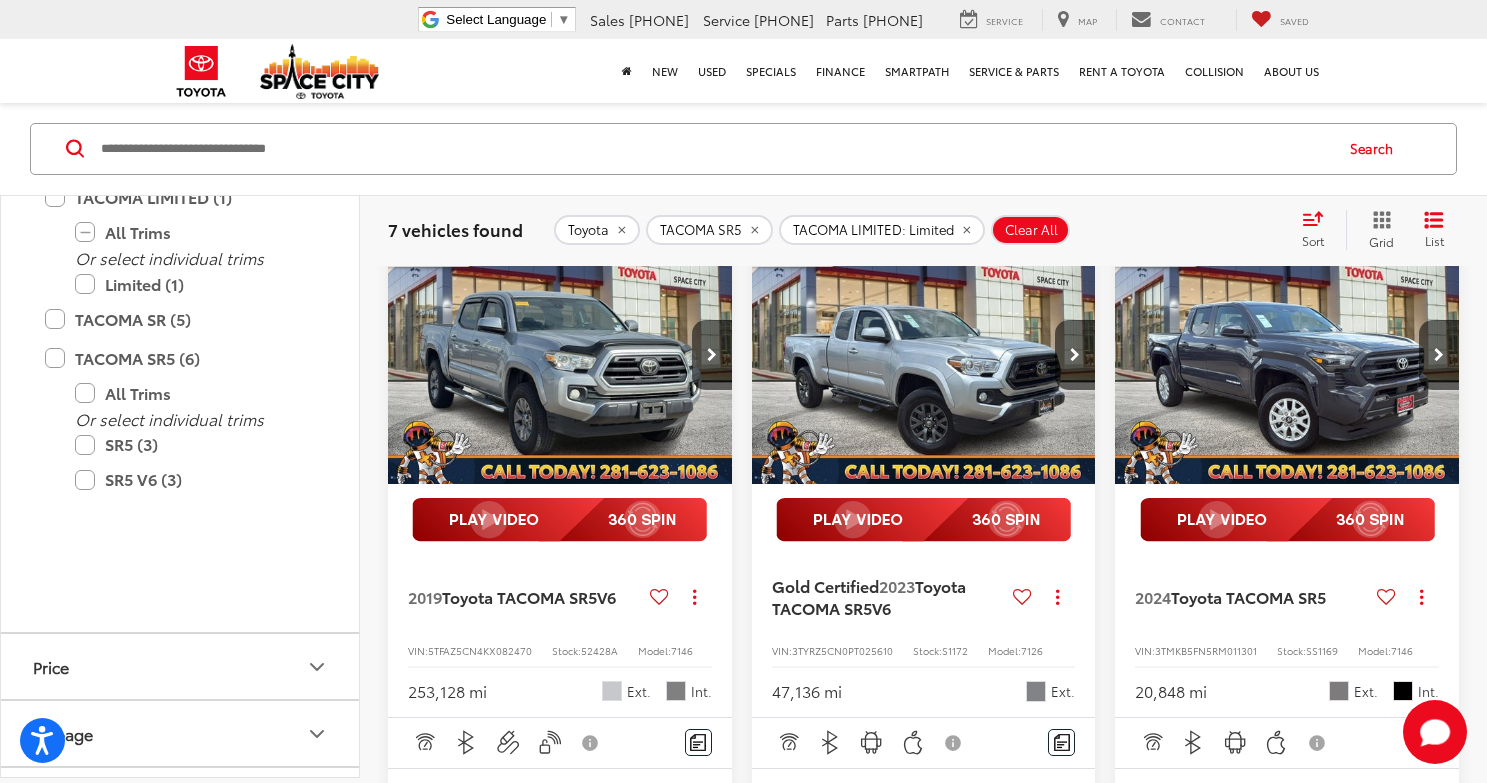scroll, scrollTop: 200, scrollLeft: 0, axis: vertical 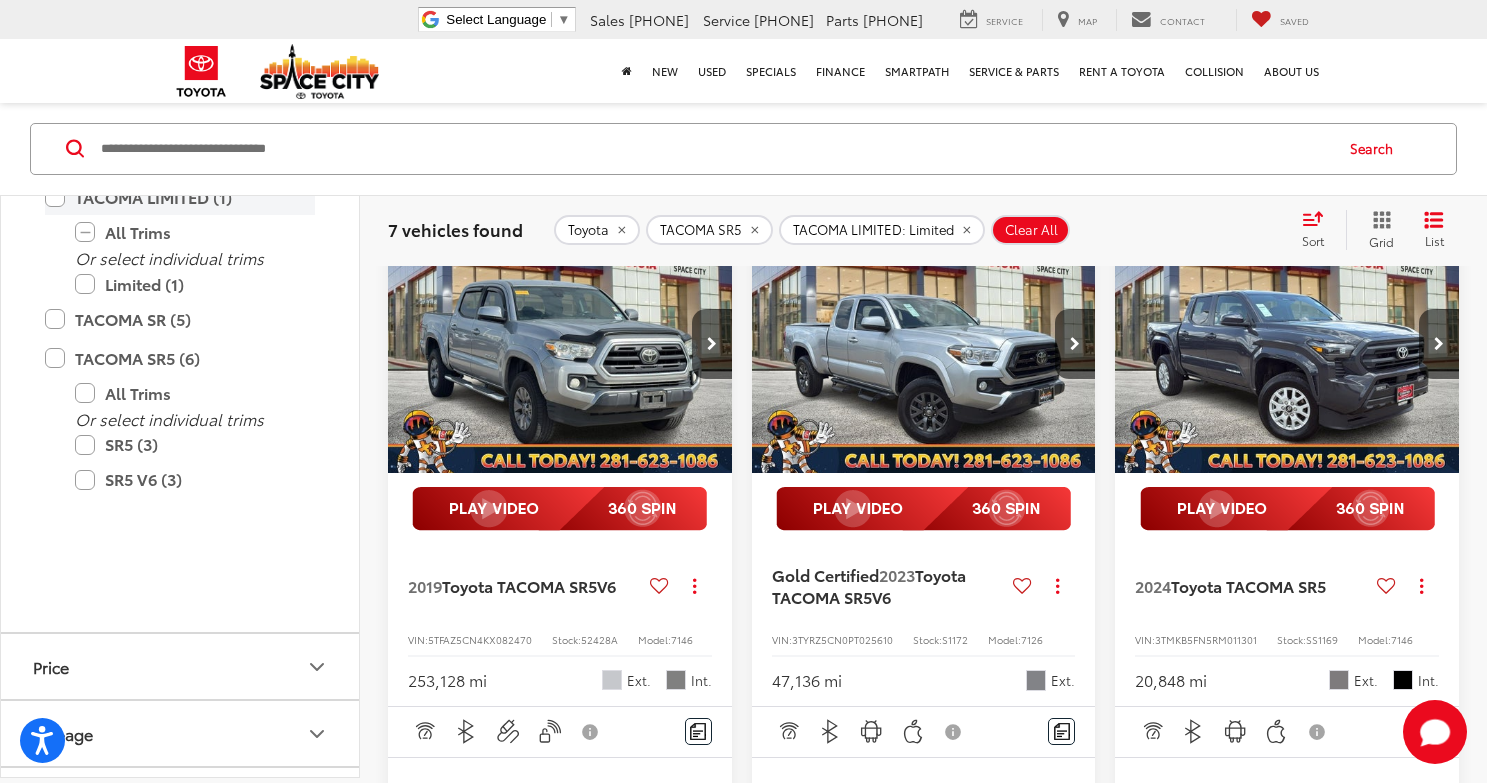 click on "TACOMA LIMITED (1)" at bounding box center [180, 196] 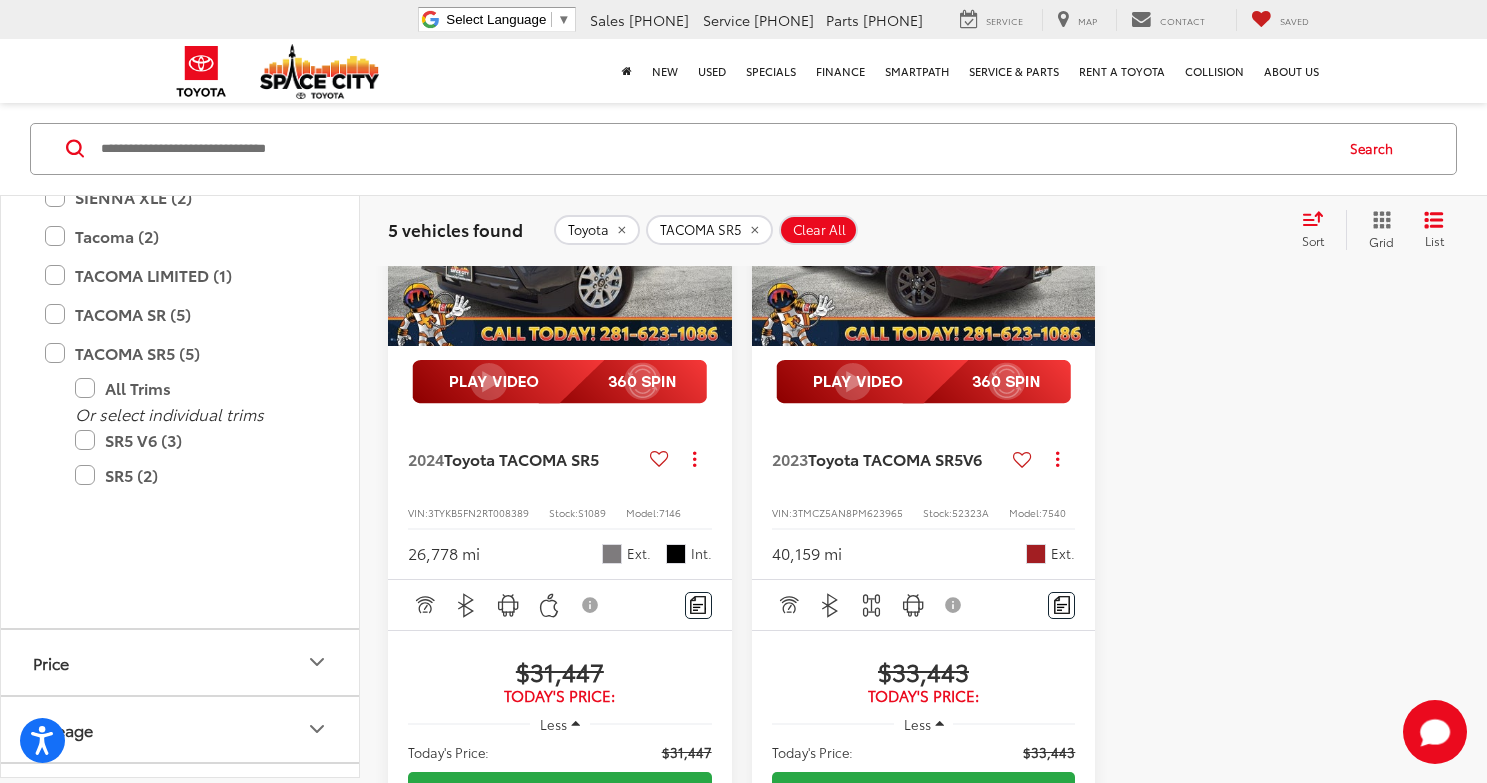 scroll, scrollTop: 1442, scrollLeft: 0, axis: vertical 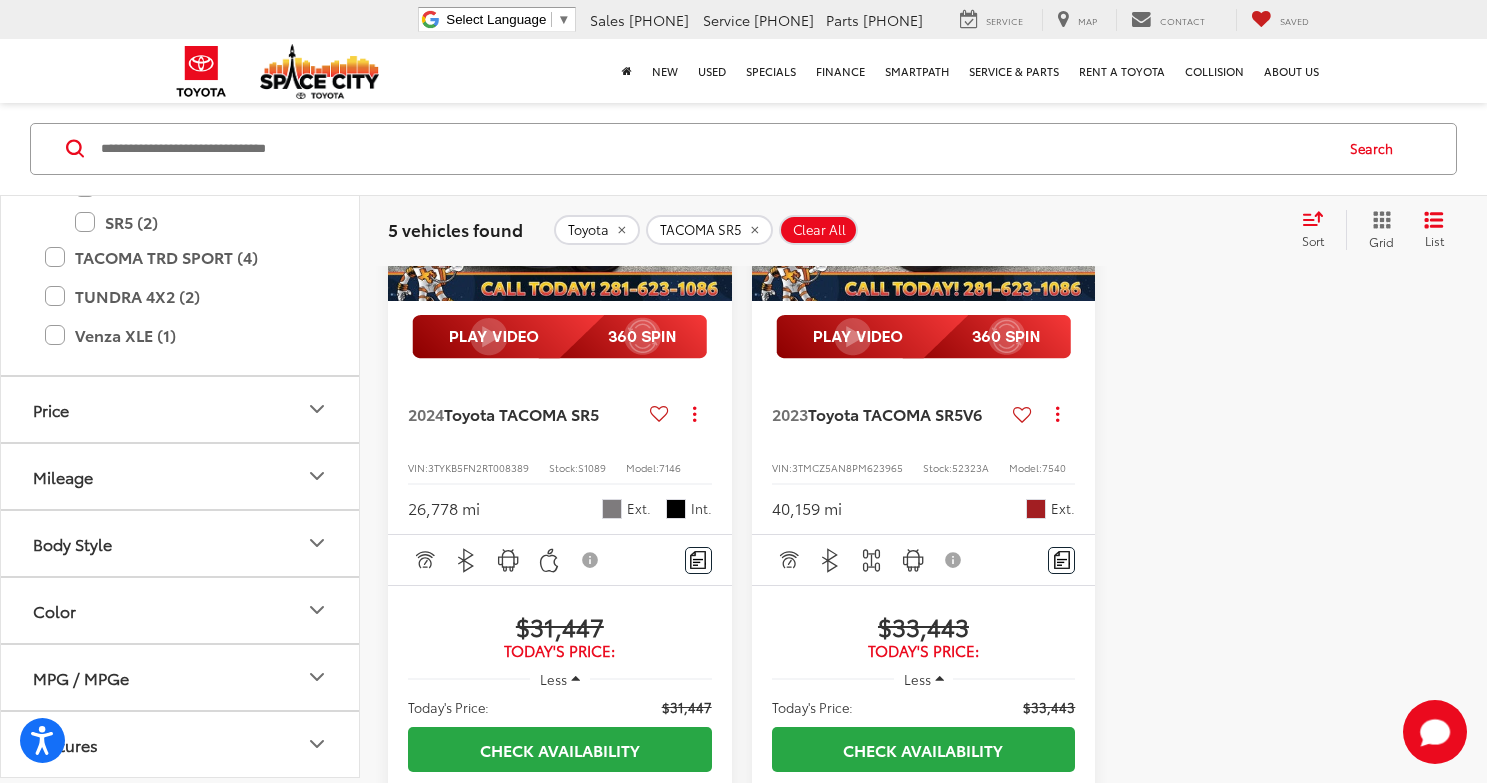click on "TACOMA SR5 (5)" at bounding box center (180, 99) 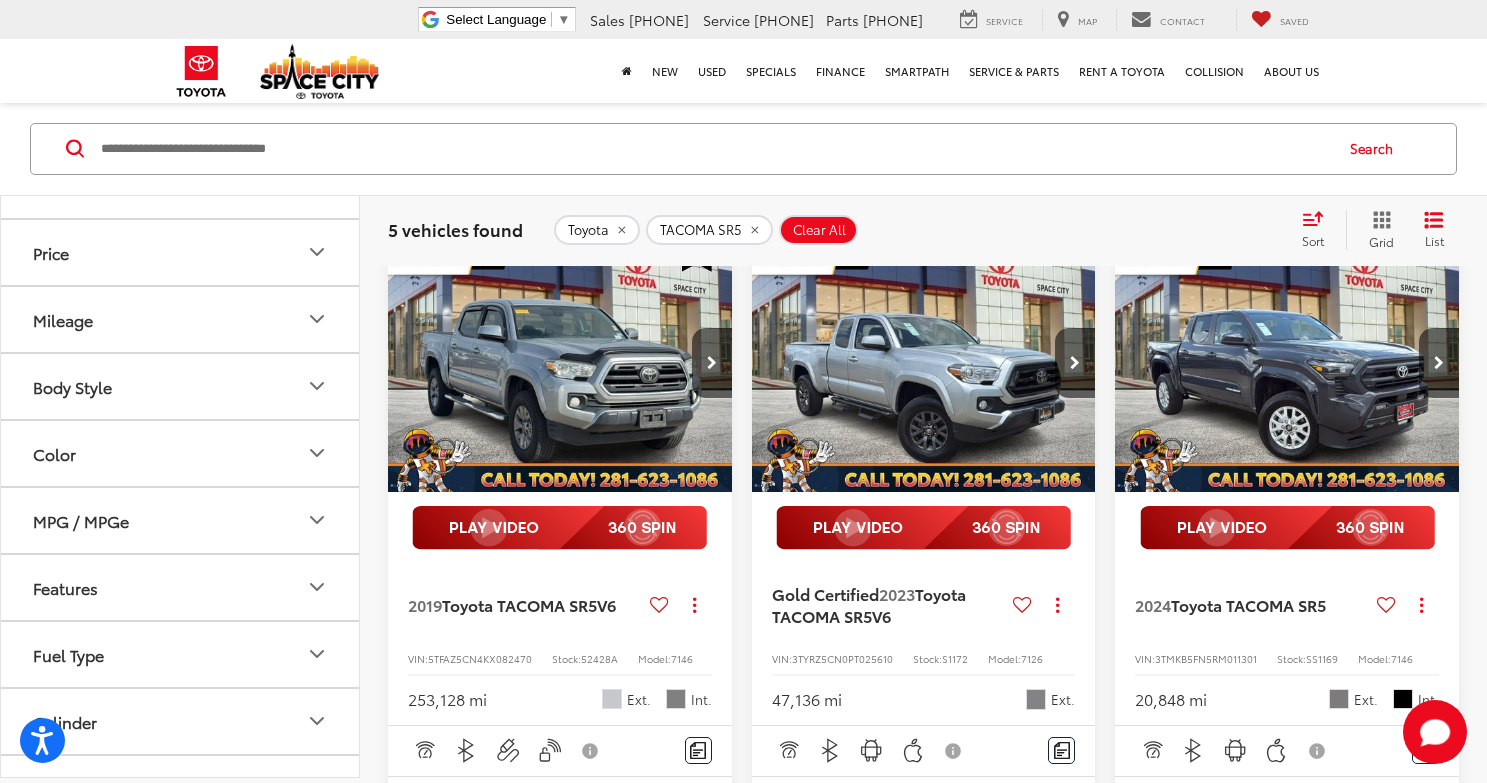 scroll, scrollTop: 146, scrollLeft: 0, axis: vertical 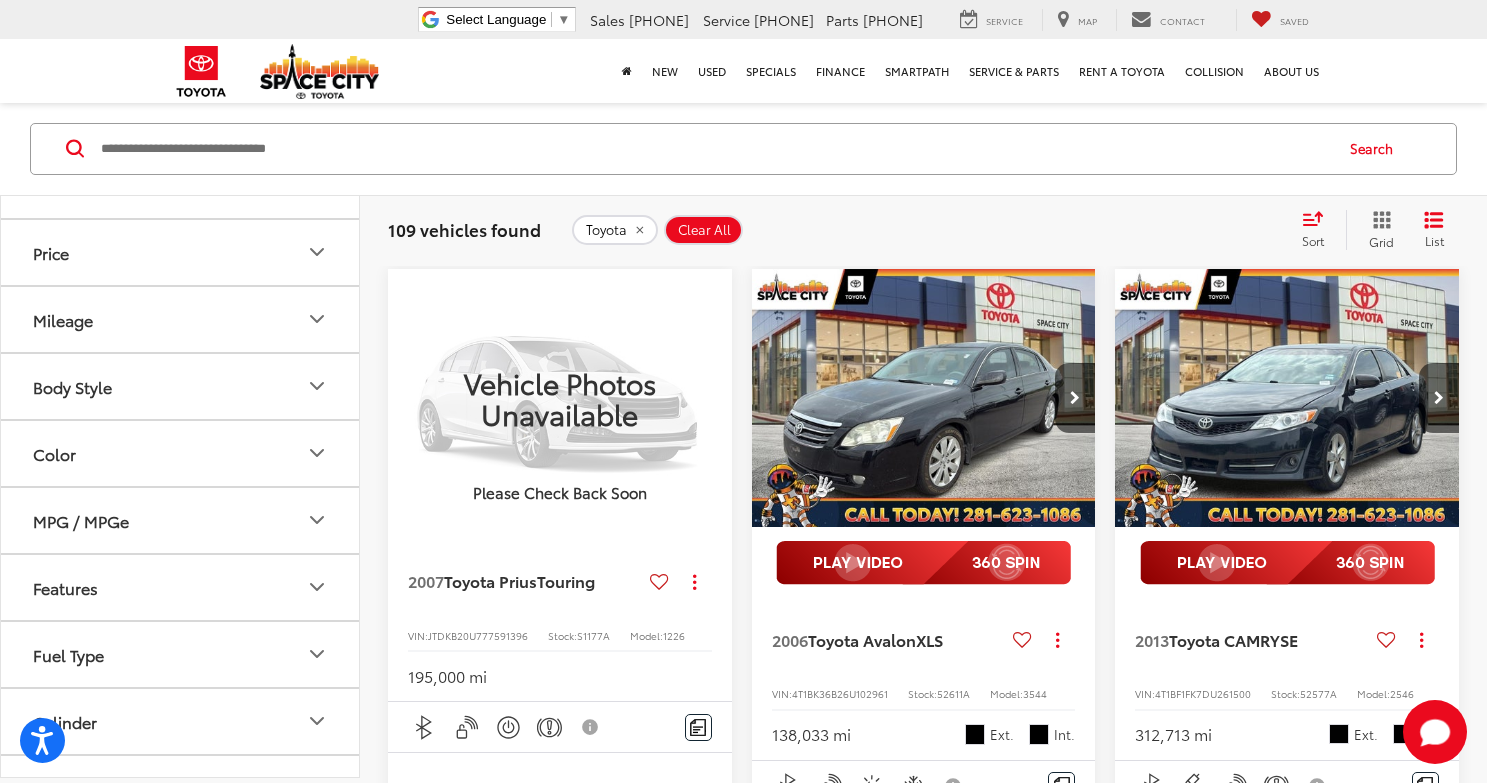 click on "TACOMA SR5 (5)" at bounding box center (180, 61) 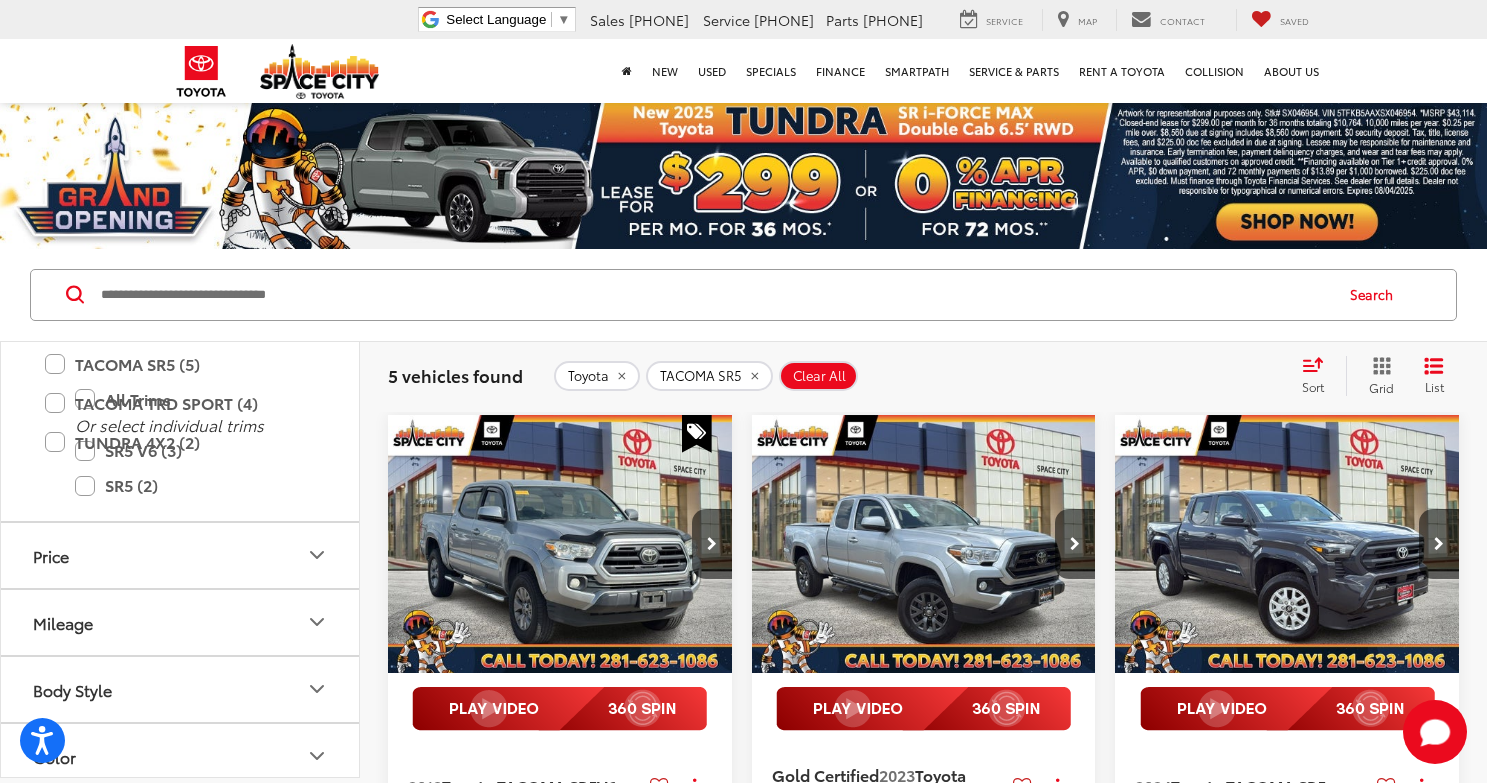 scroll, scrollTop: 0, scrollLeft: 0, axis: both 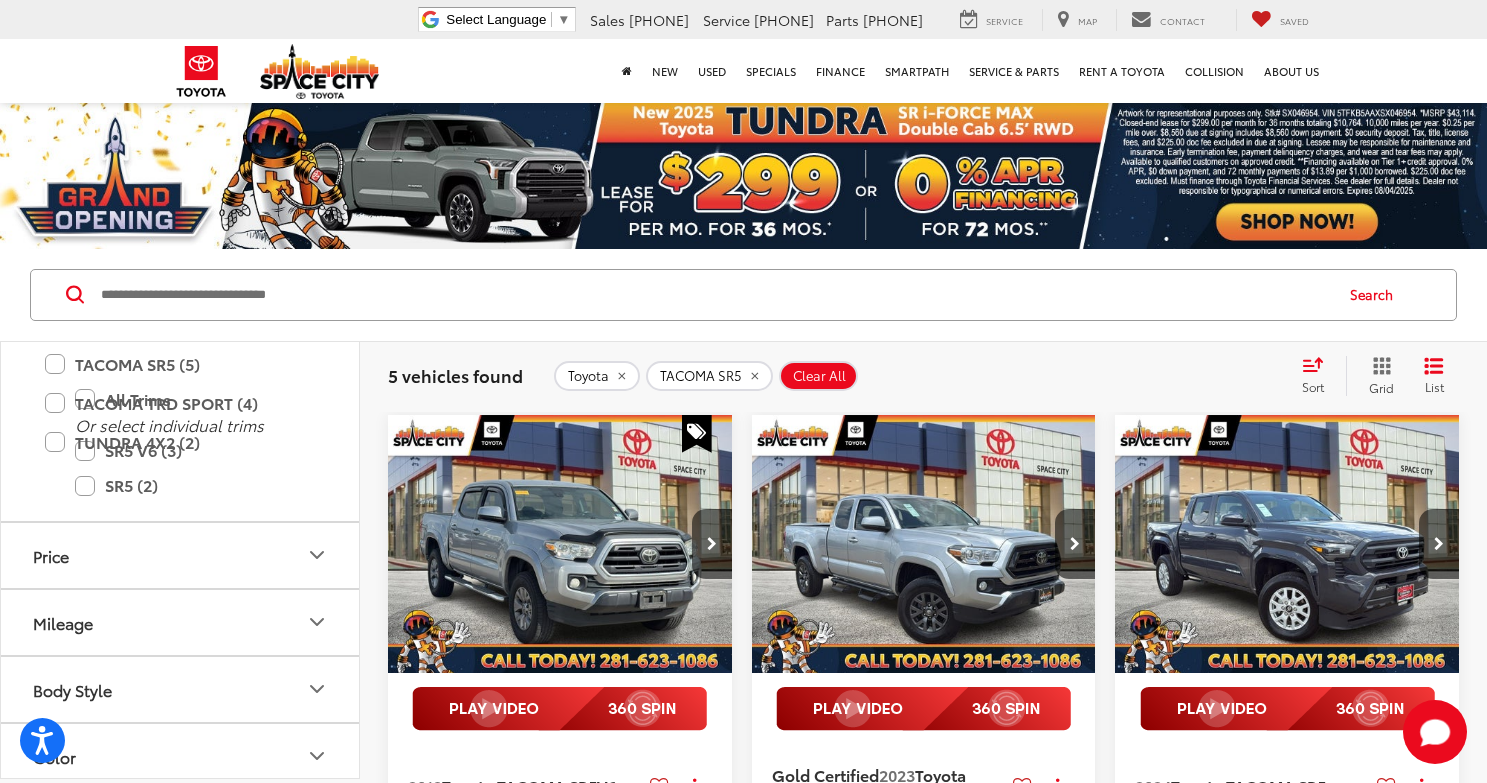 click on "Tacoma (2)" at bounding box center [180, 129] 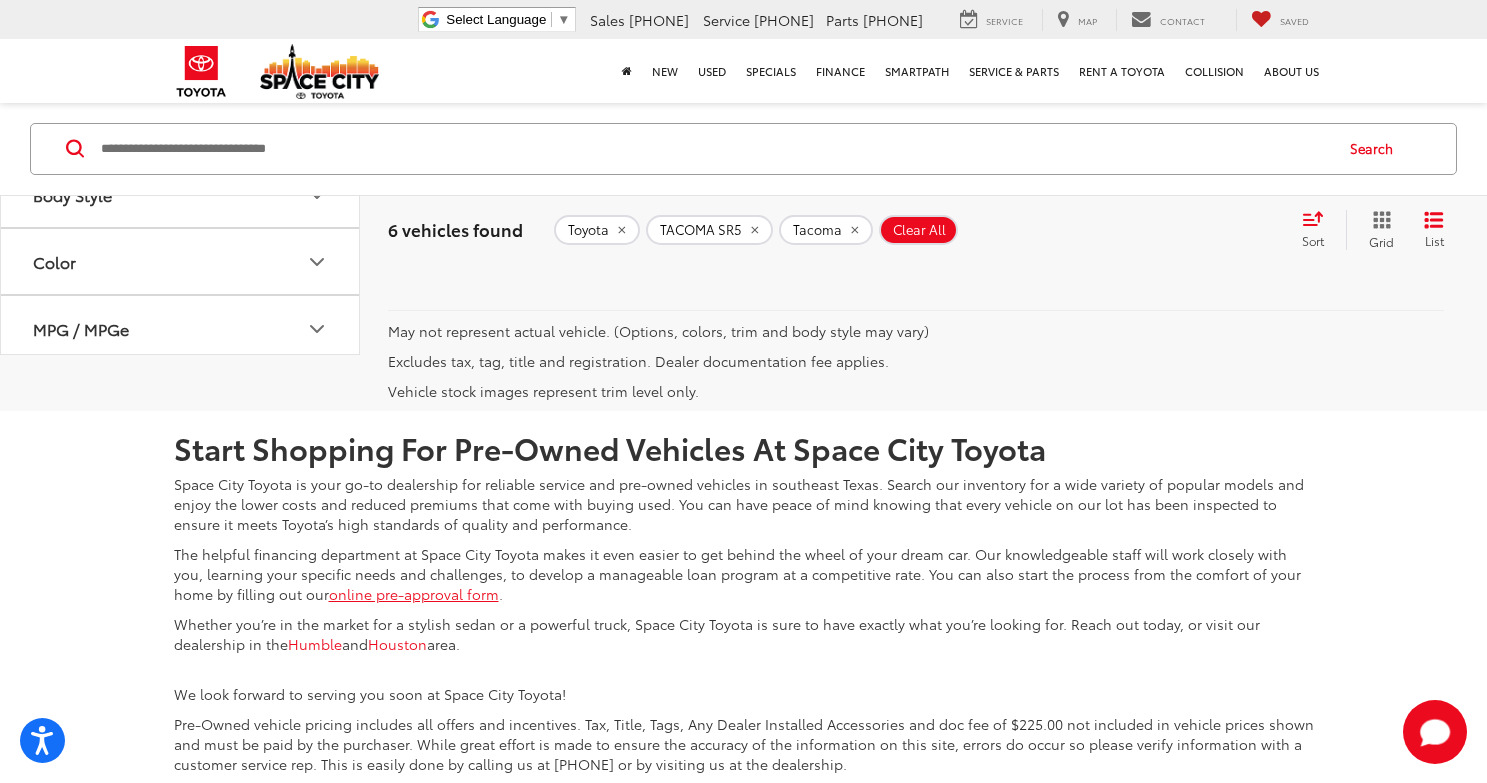 scroll, scrollTop: 2296, scrollLeft: 0, axis: vertical 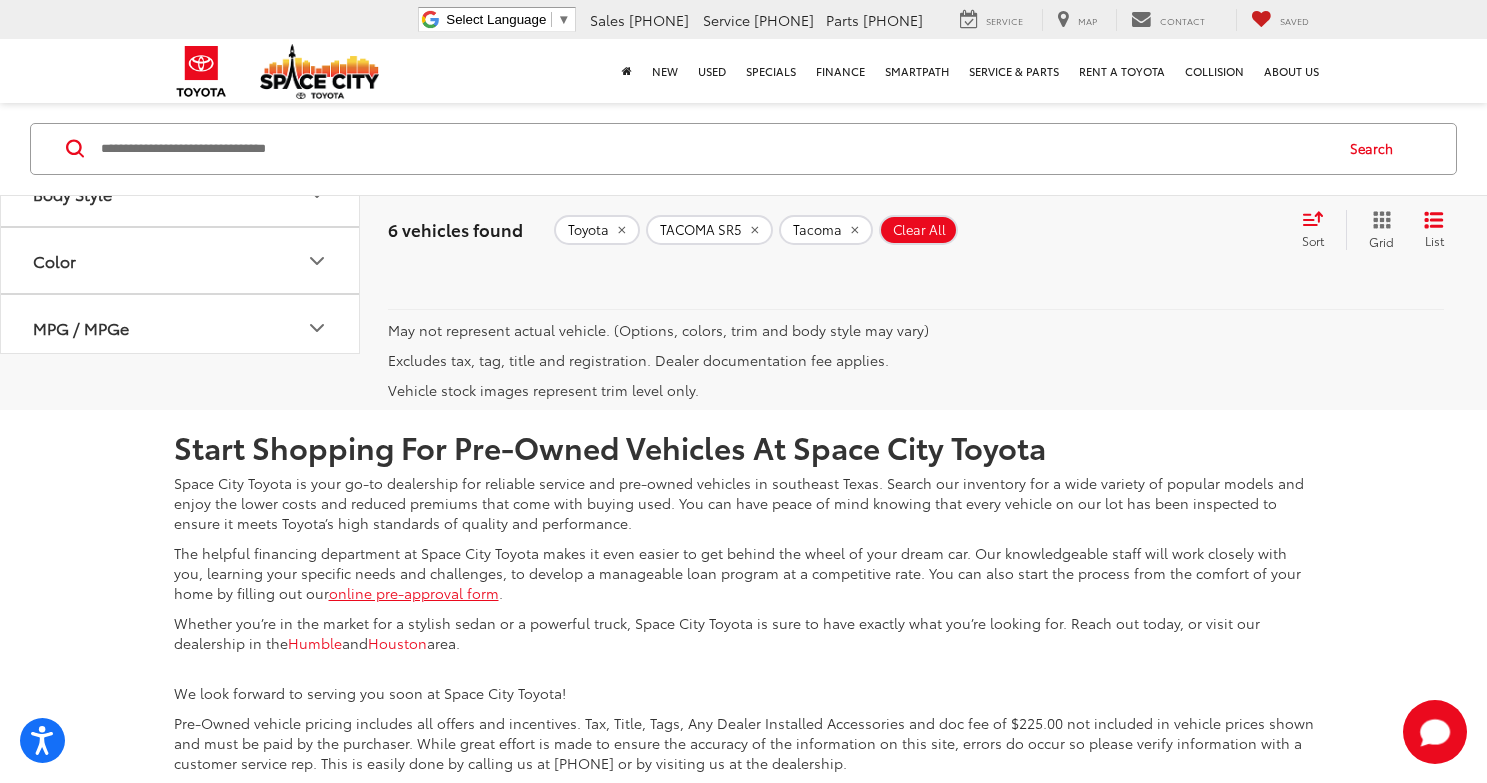 click on "TUNDRA 4X2 (2)" at bounding box center (180, -54) 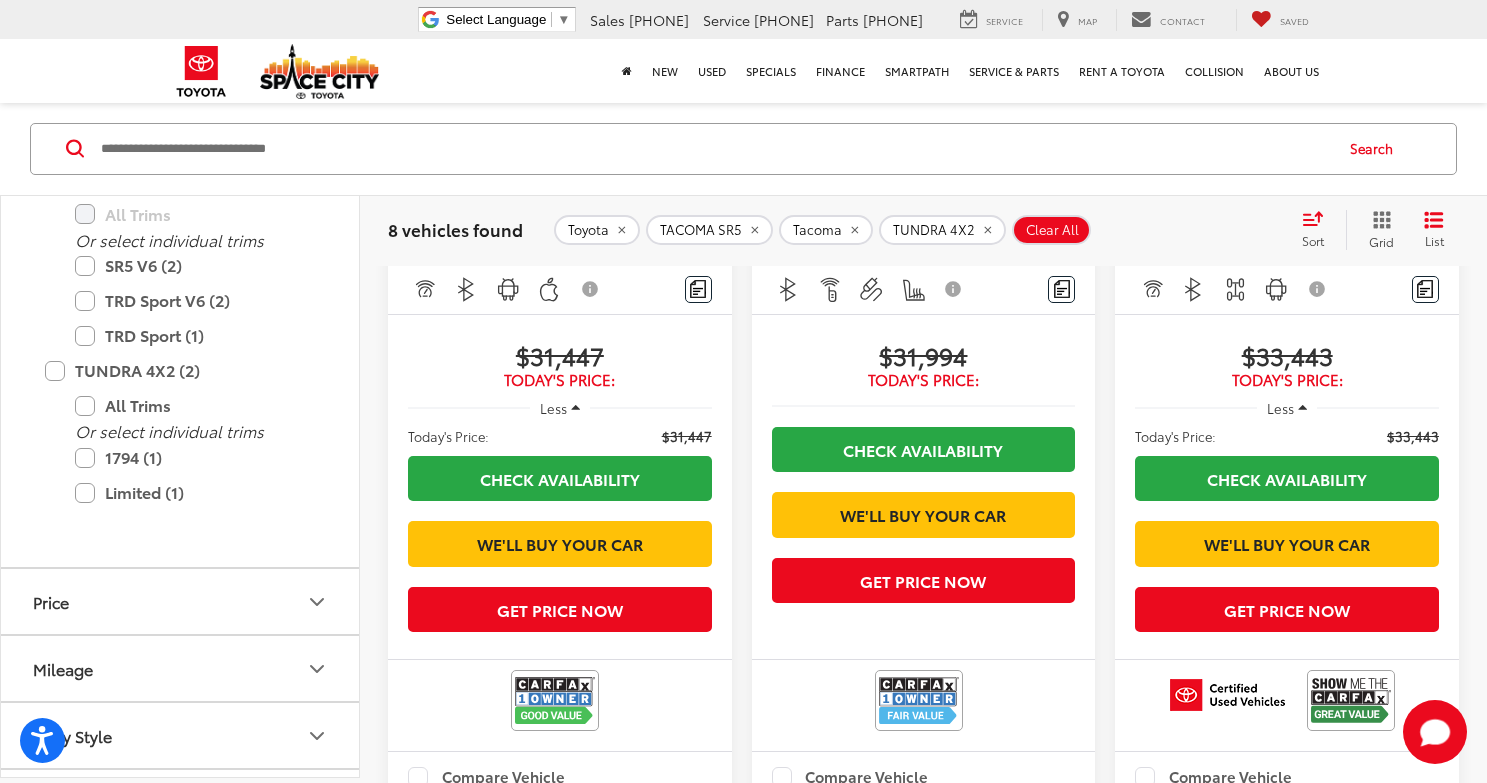 scroll, scrollTop: 1700, scrollLeft: 0, axis: vertical 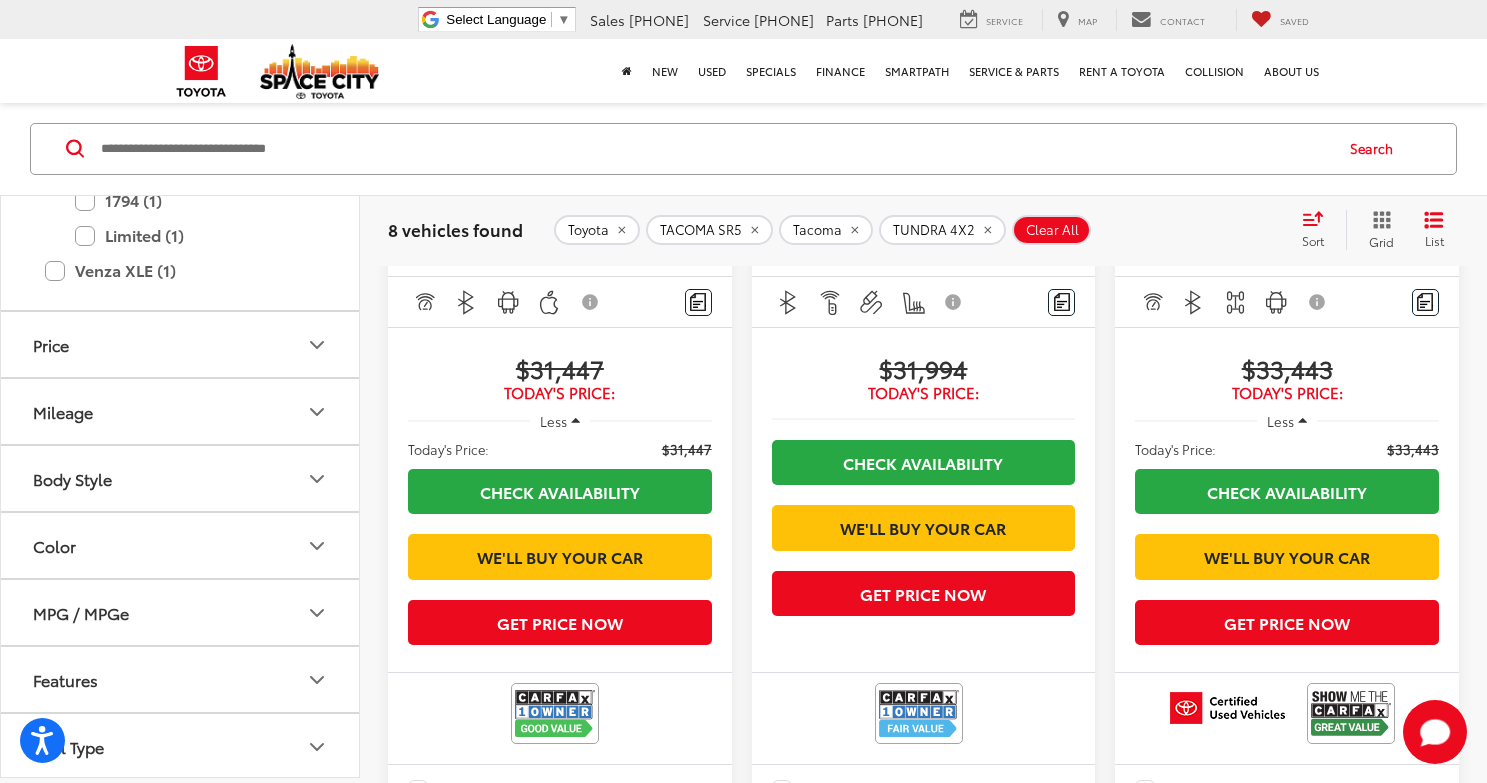 click on "All Trims" at bounding box center (195, 148) 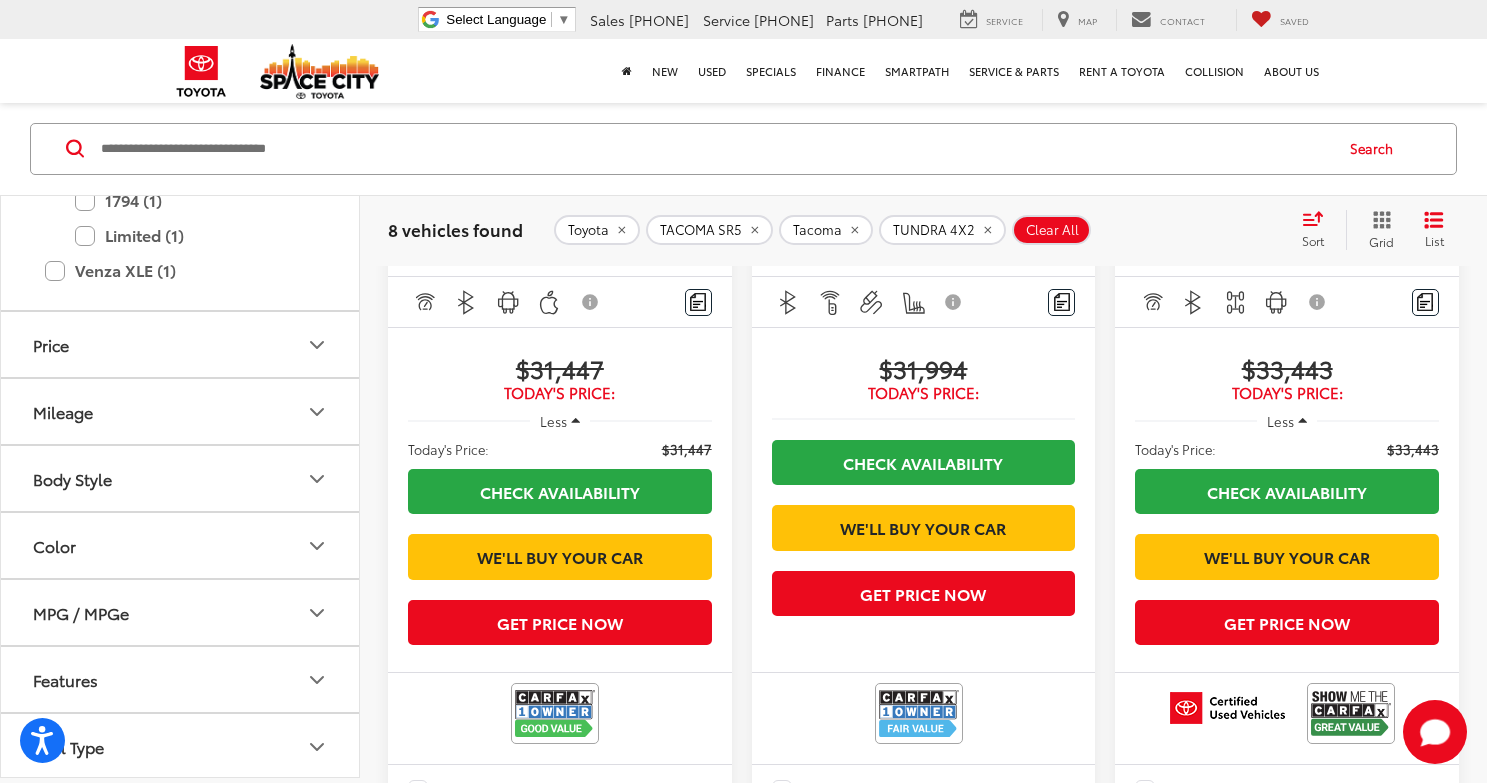 click on "TUNDRA 4X2 (2)" at bounding box center (180, 113) 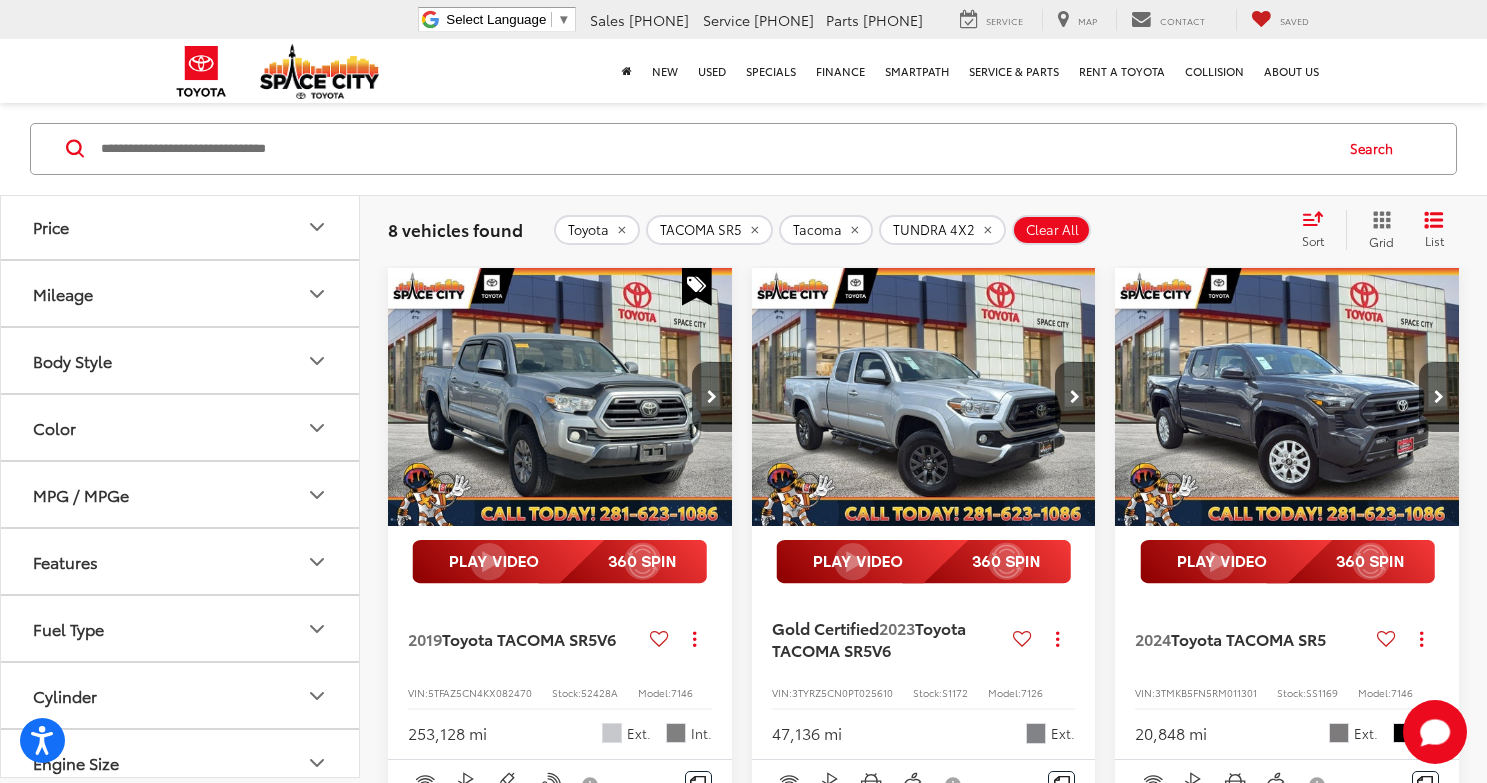 scroll, scrollTop: 146, scrollLeft: 0, axis: vertical 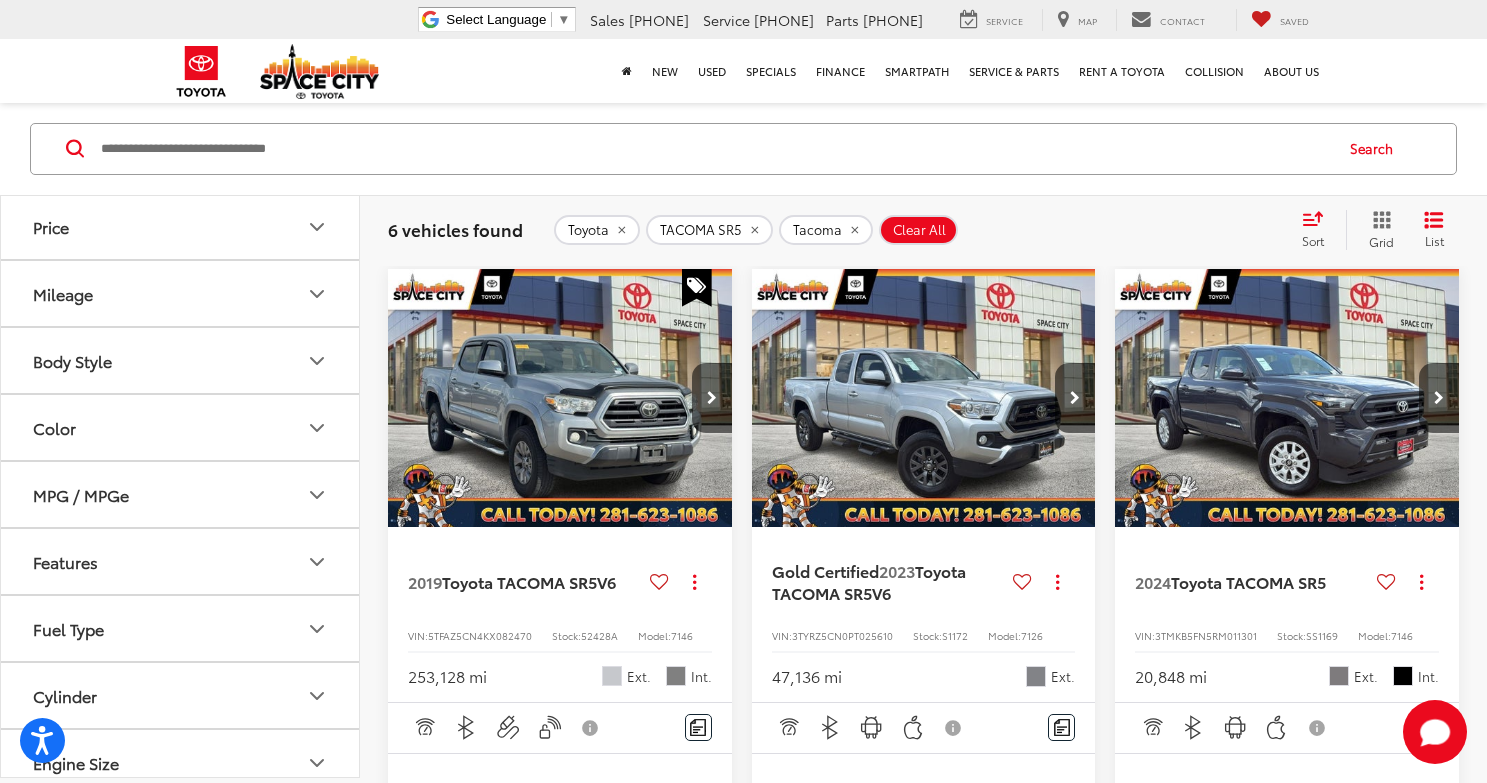 click on "All Trims" at bounding box center (195, -43) 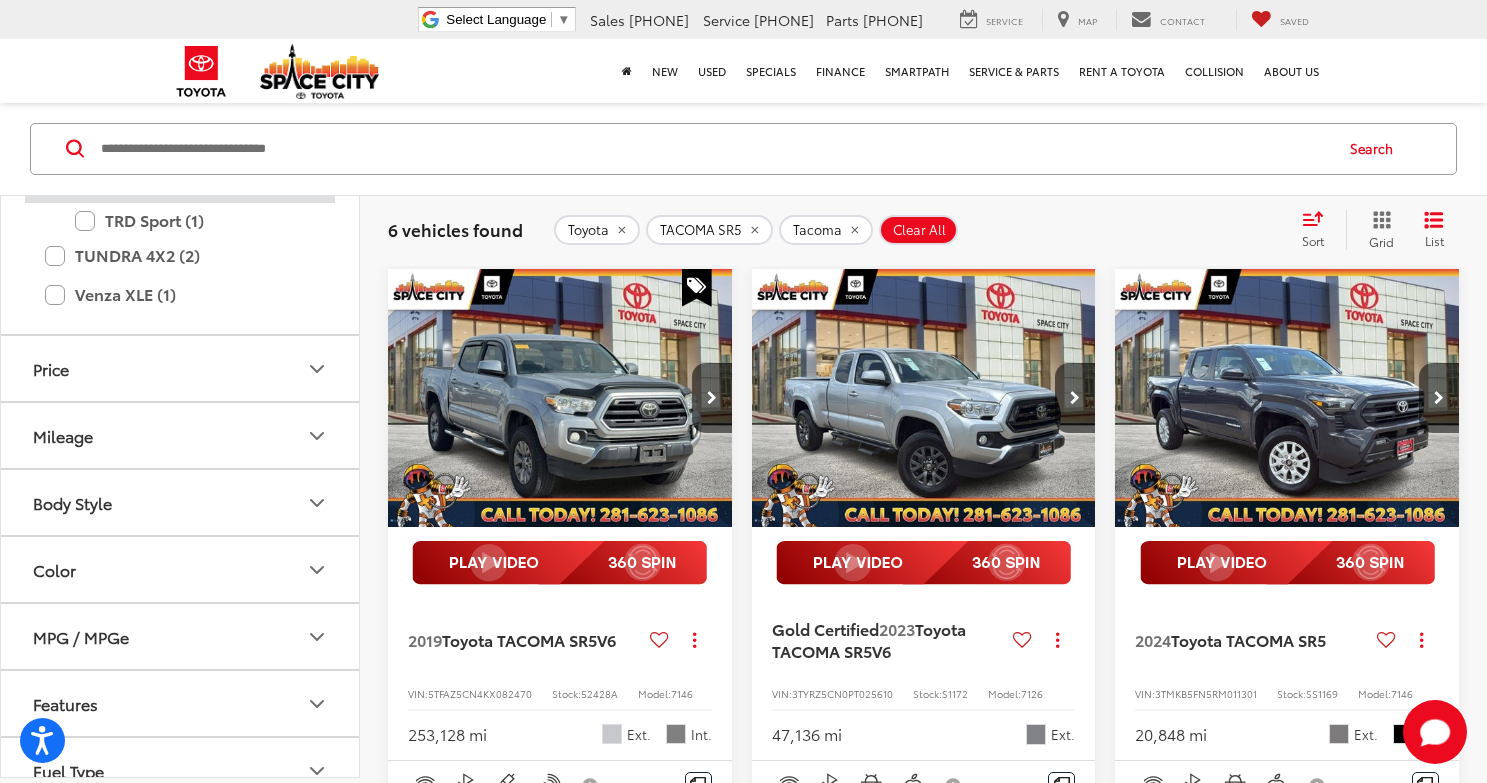scroll, scrollTop: 1988, scrollLeft: 0, axis: vertical 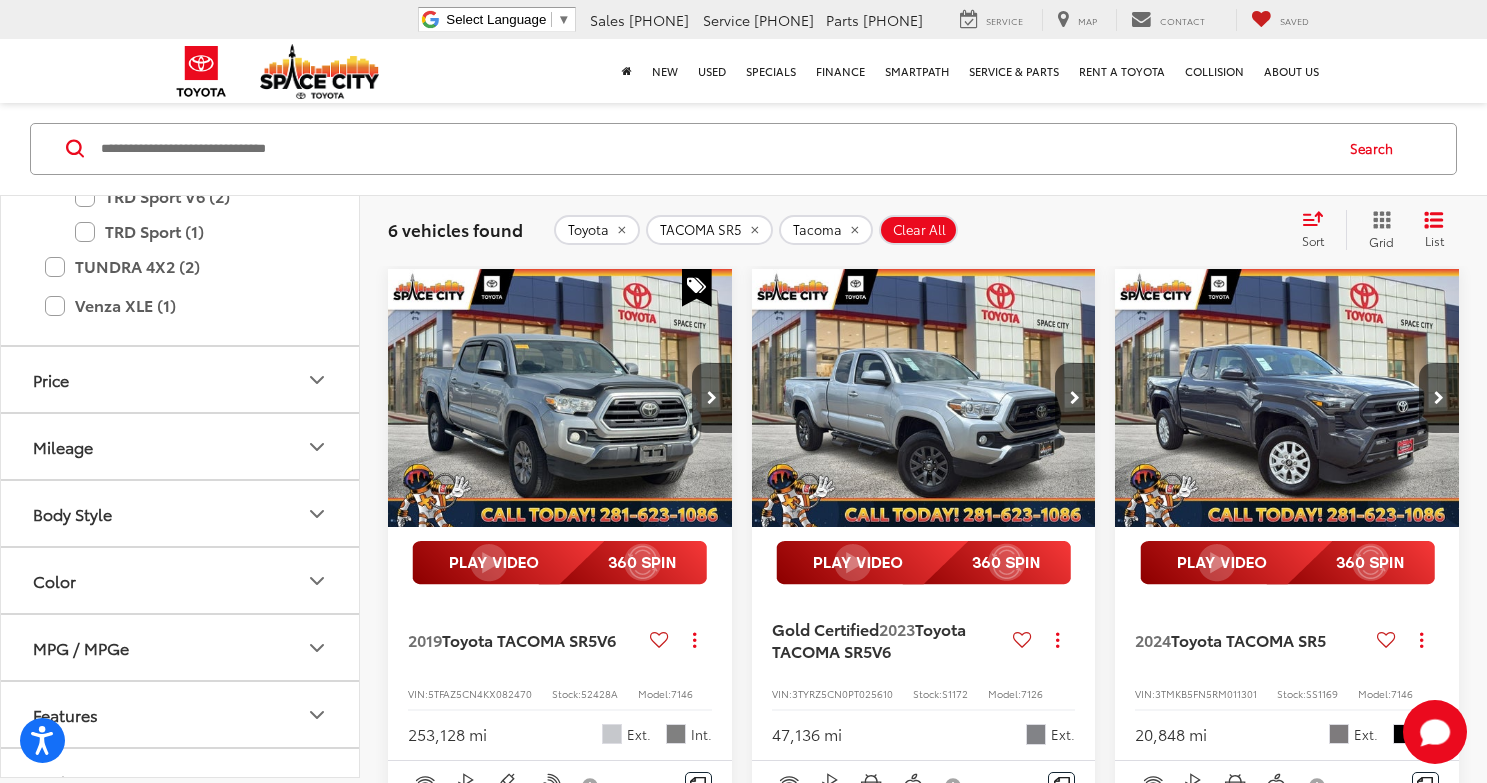 click on "All Trims" at bounding box center [195, 110] 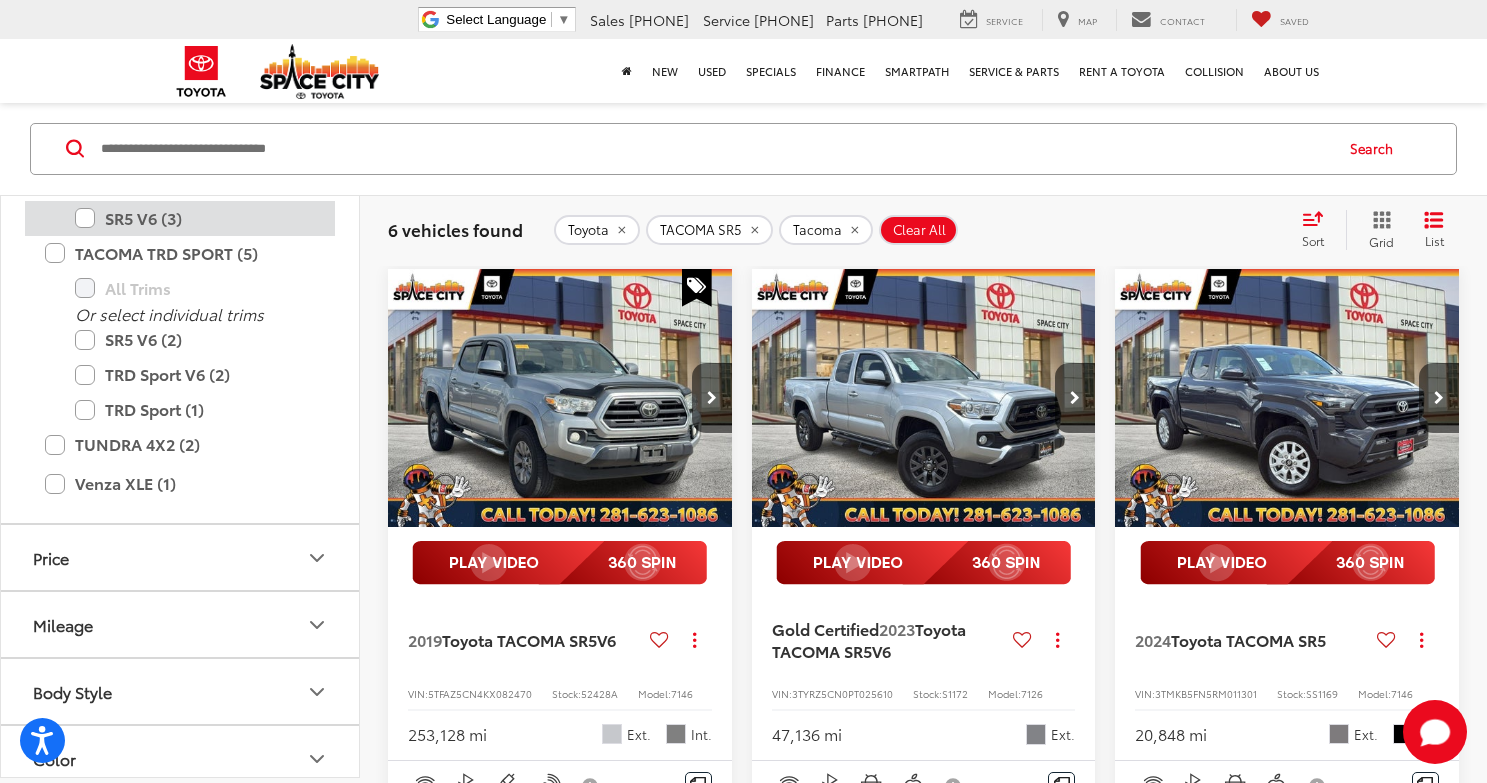 scroll, scrollTop: 1802, scrollLeft: 0, axis: vertical 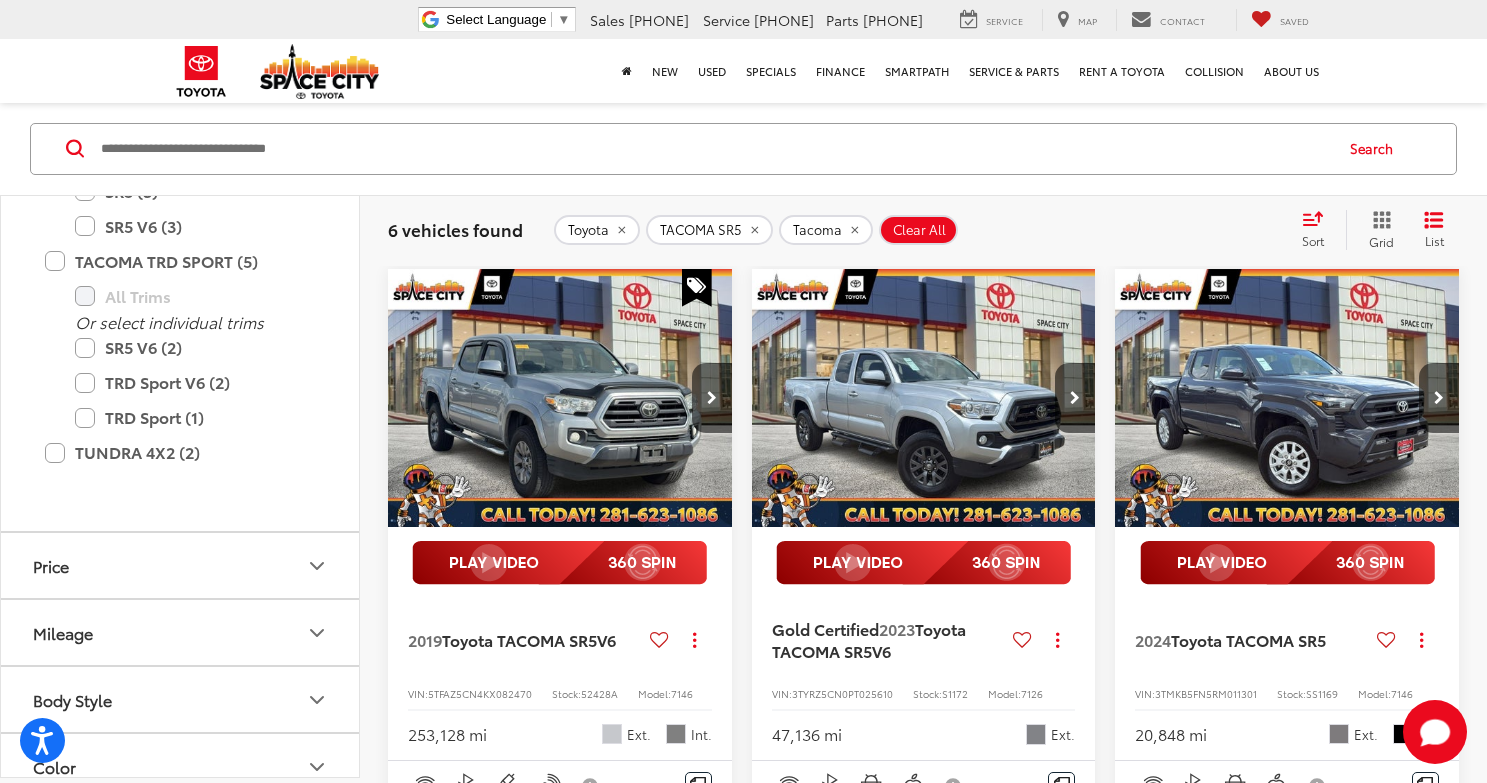 click on "TACOMA LIMITED (1)" at bounding box center (180, 26) 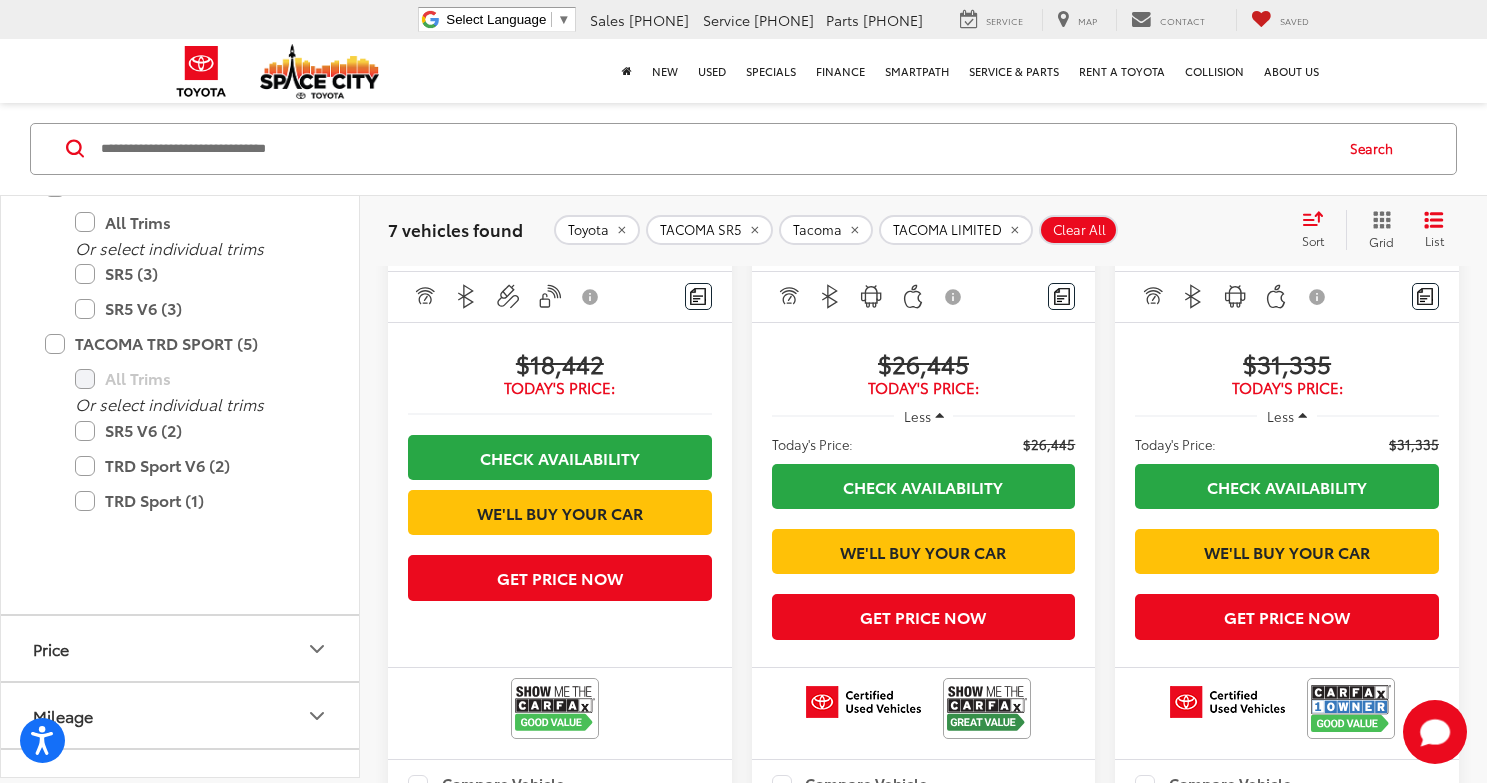 scroll, scrollTop: 639, scrollLeft: 0, axis: vertical 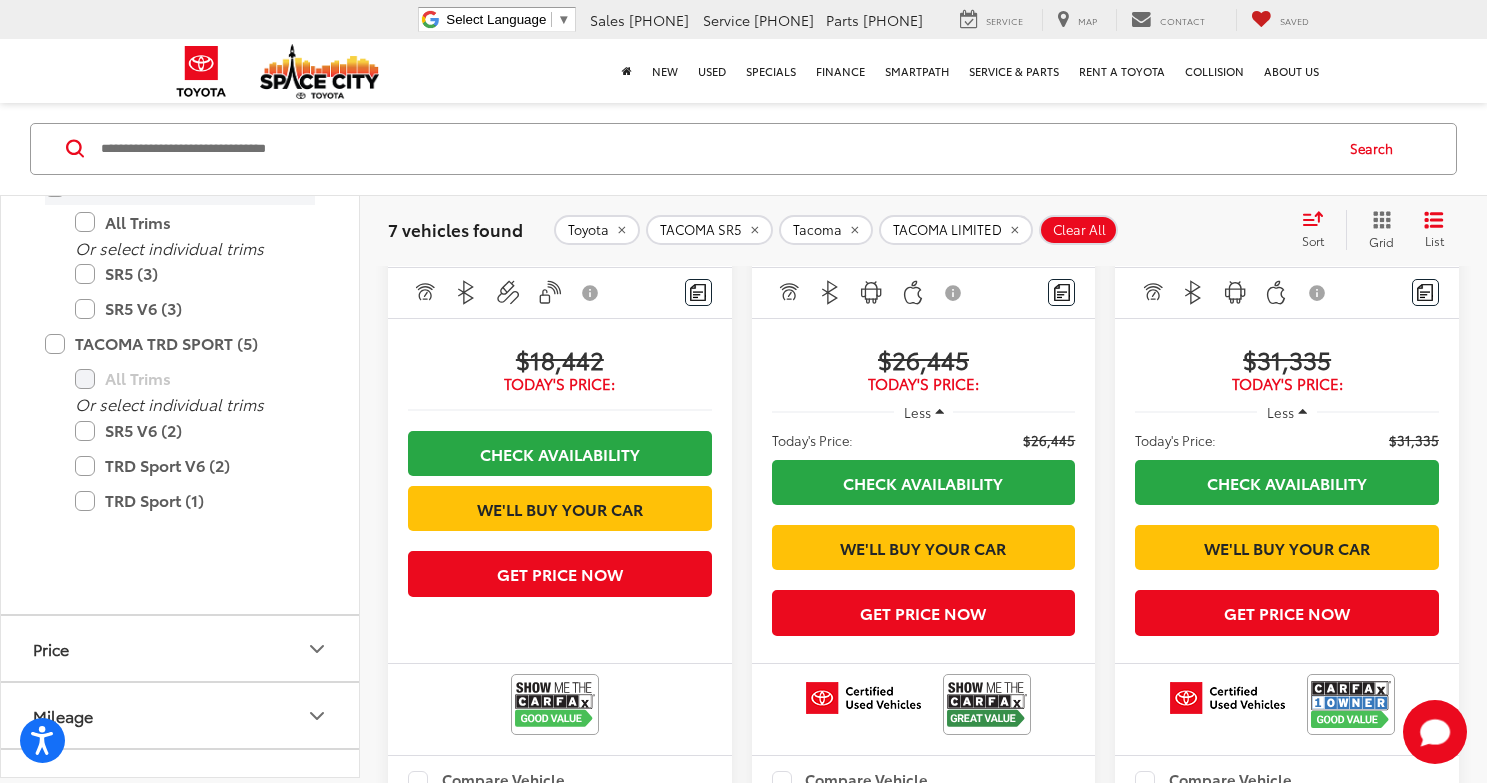 click on "TACOMA SR5 (6)" at bounding box center [180, 186] 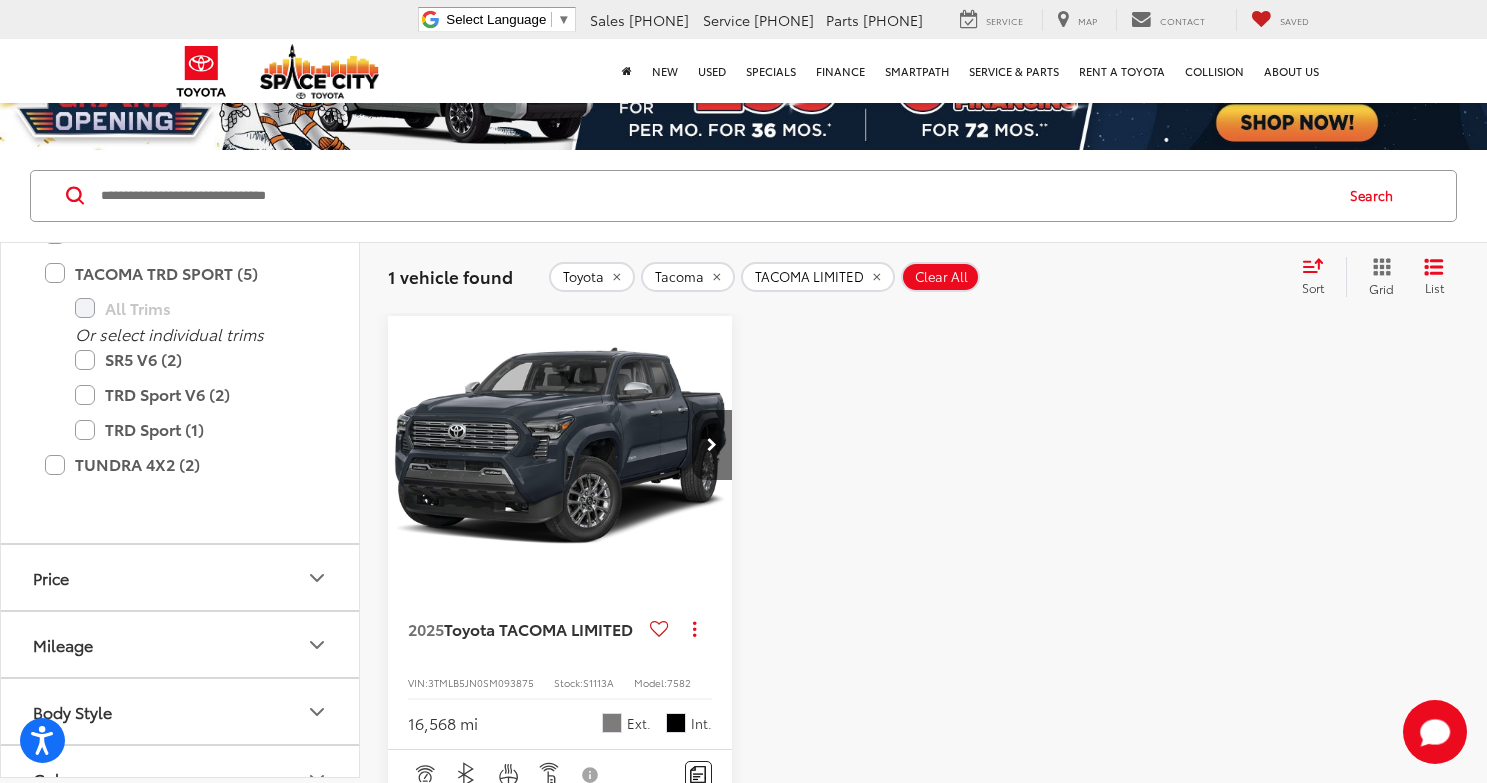 scroll, scrollTop: 98, scrollLeft: 0, axis: vertical 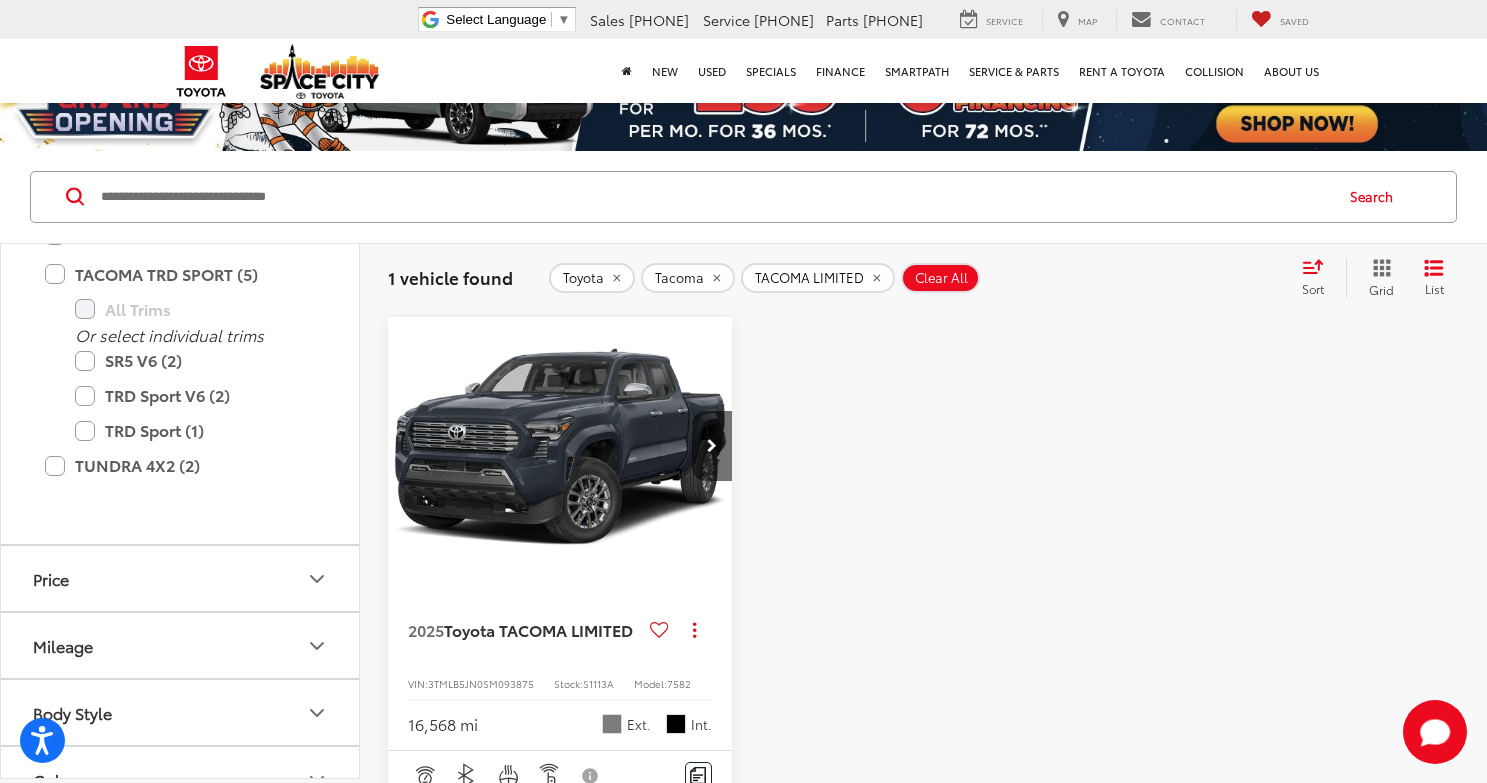click at bounding box center [560, 447] 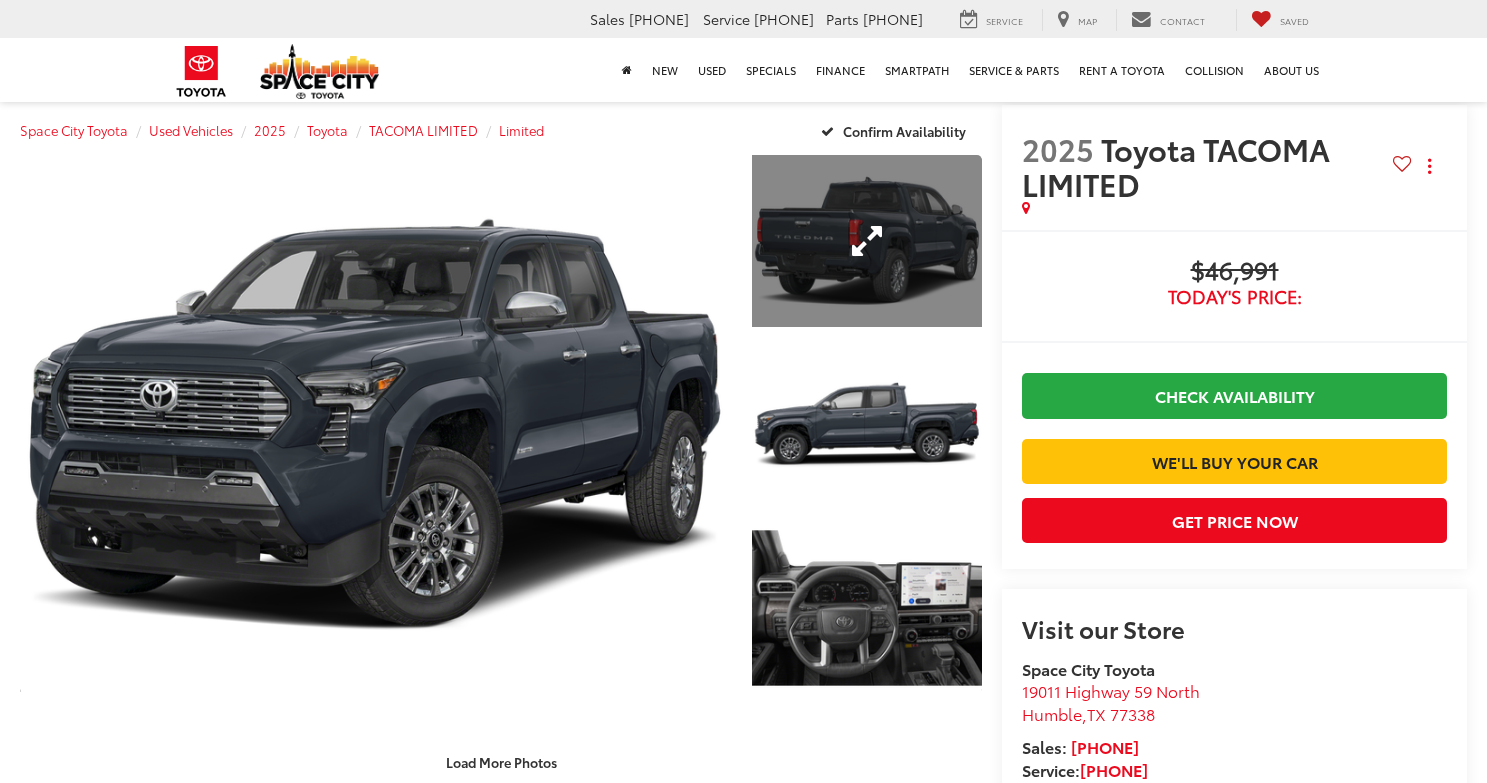 scroll, scrollTop: 109, scrollLeft: 0, axis: vertical 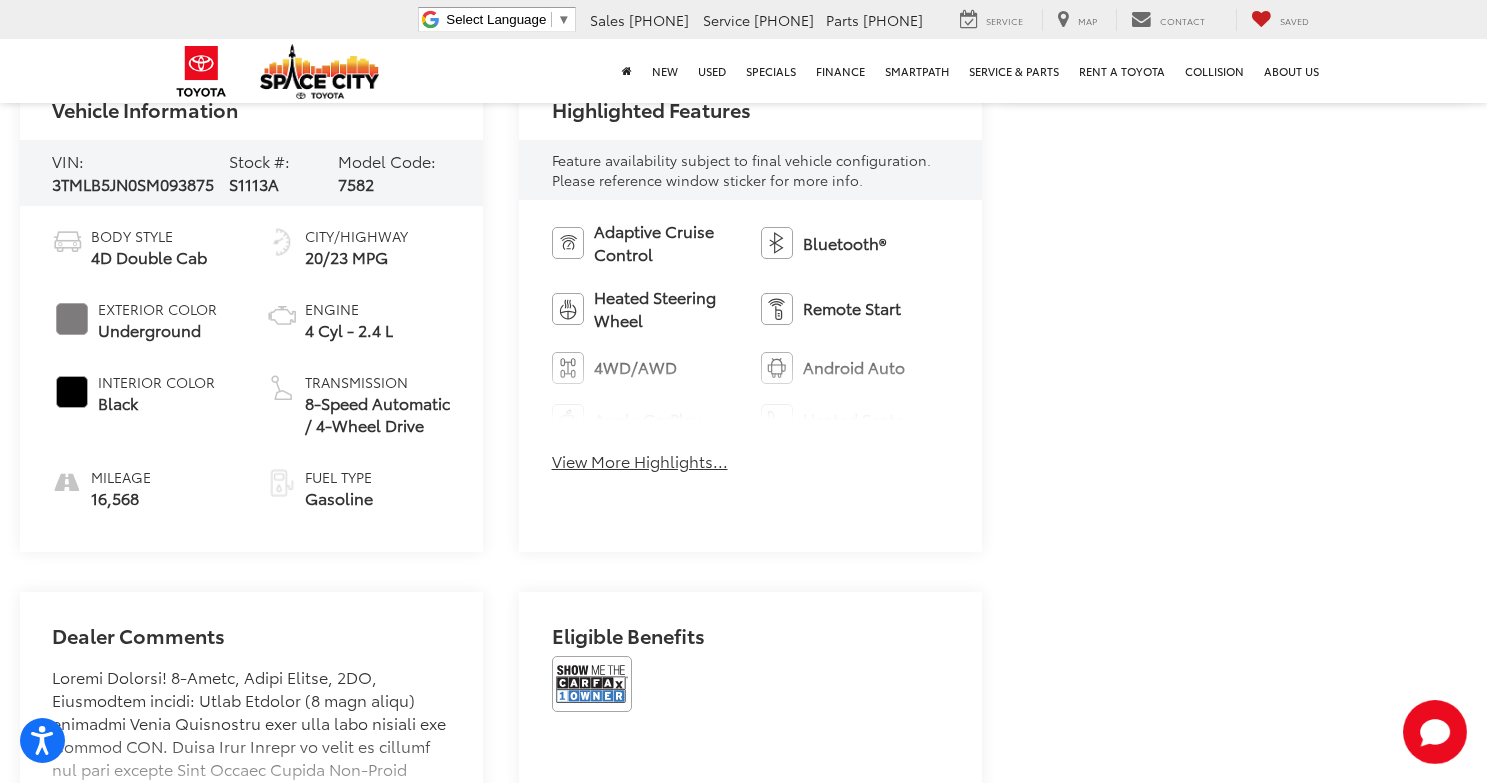 click on "View More Highlights..." at bounding box center [640, 461] 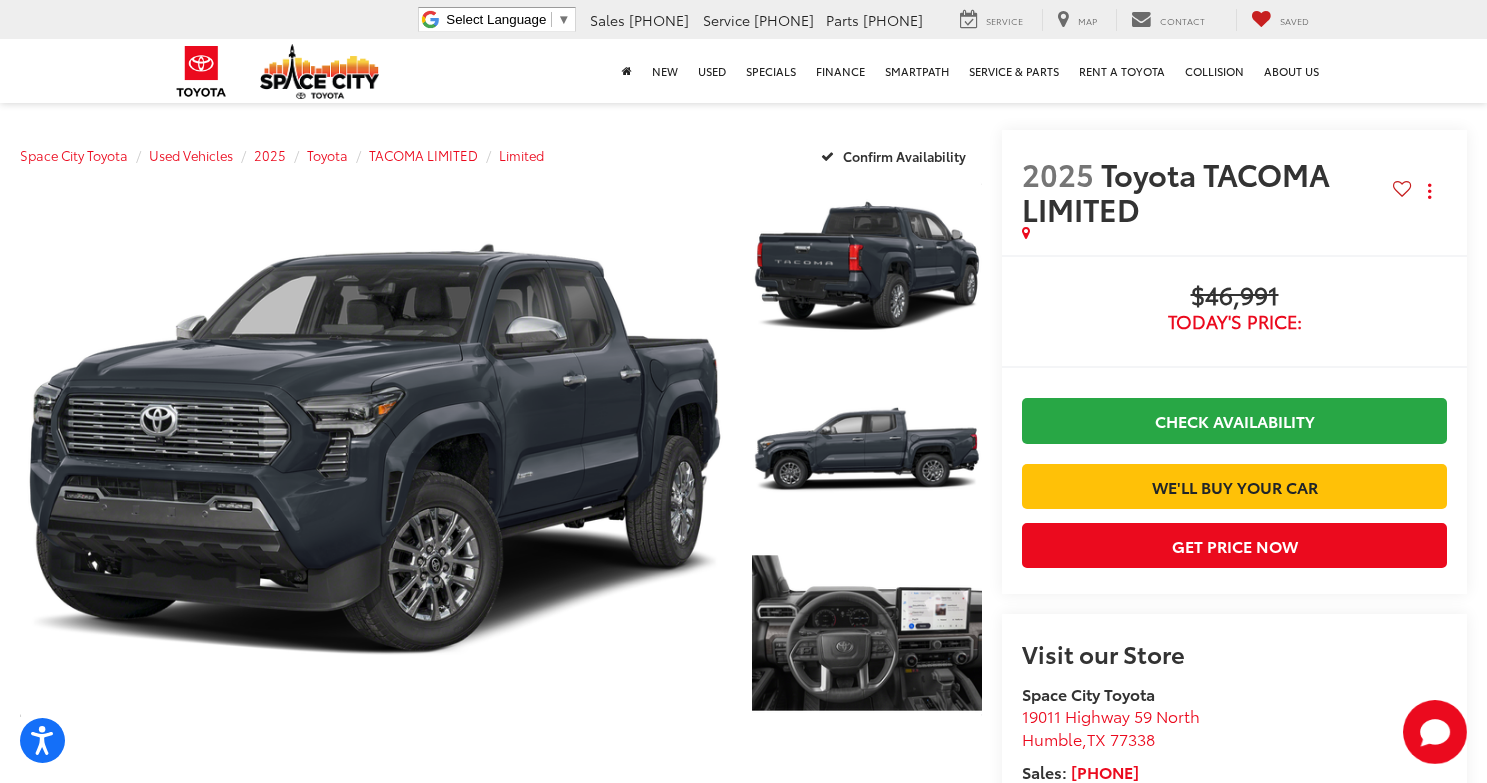 scroll, scrollTop: 0, scrollLeft: 0, axis: both 